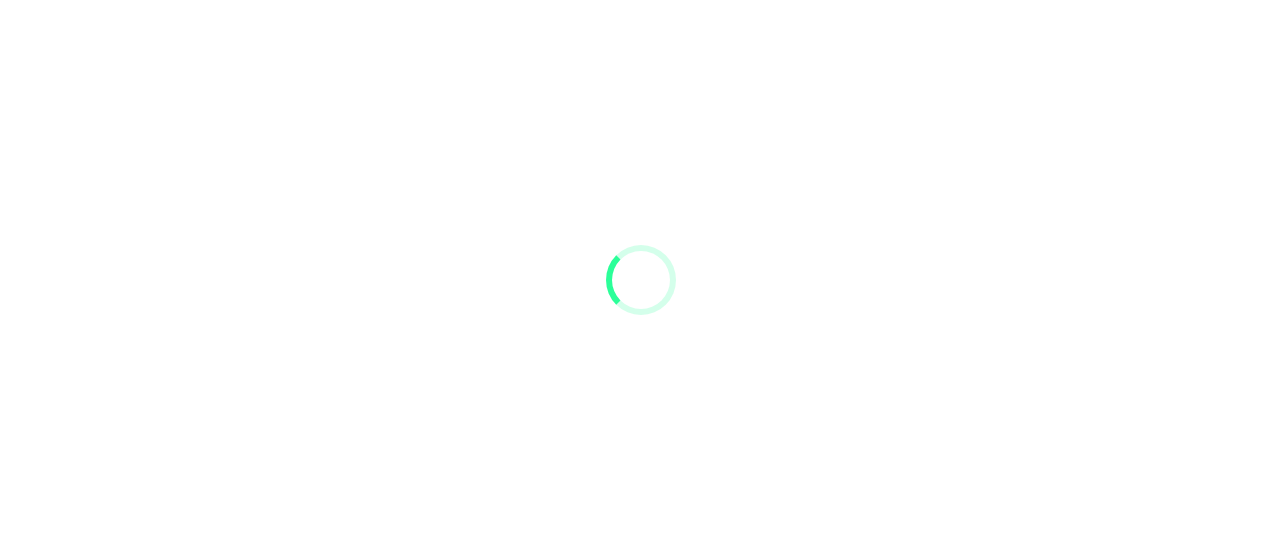 scroll, scrollTop: 0, scrollLeft: 0, axis: both 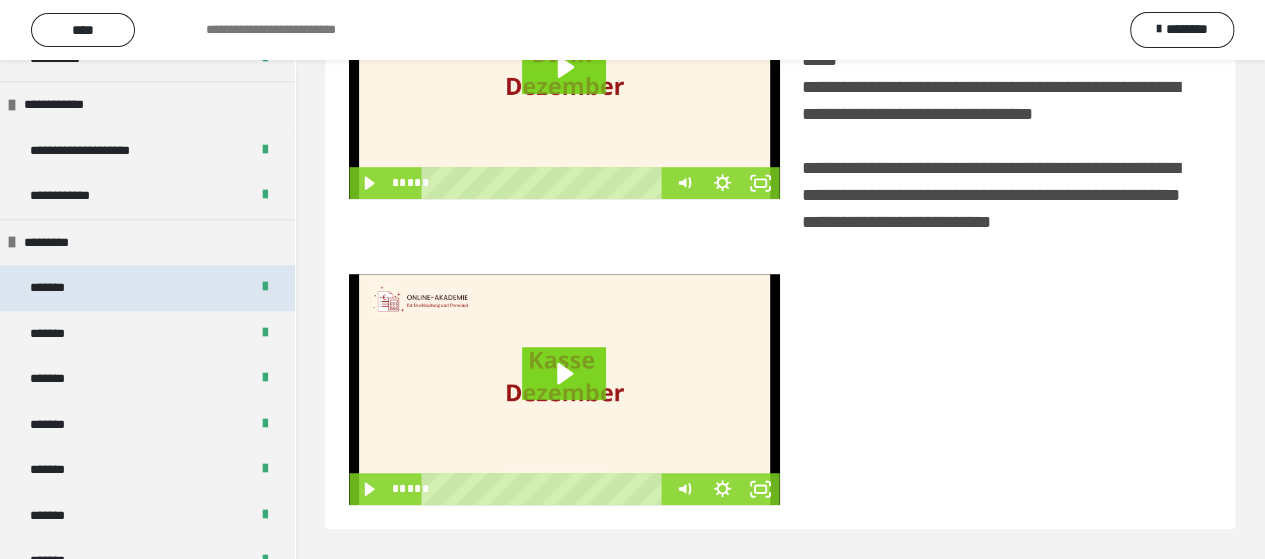 click on "*******" at bounding box center [147, 288] 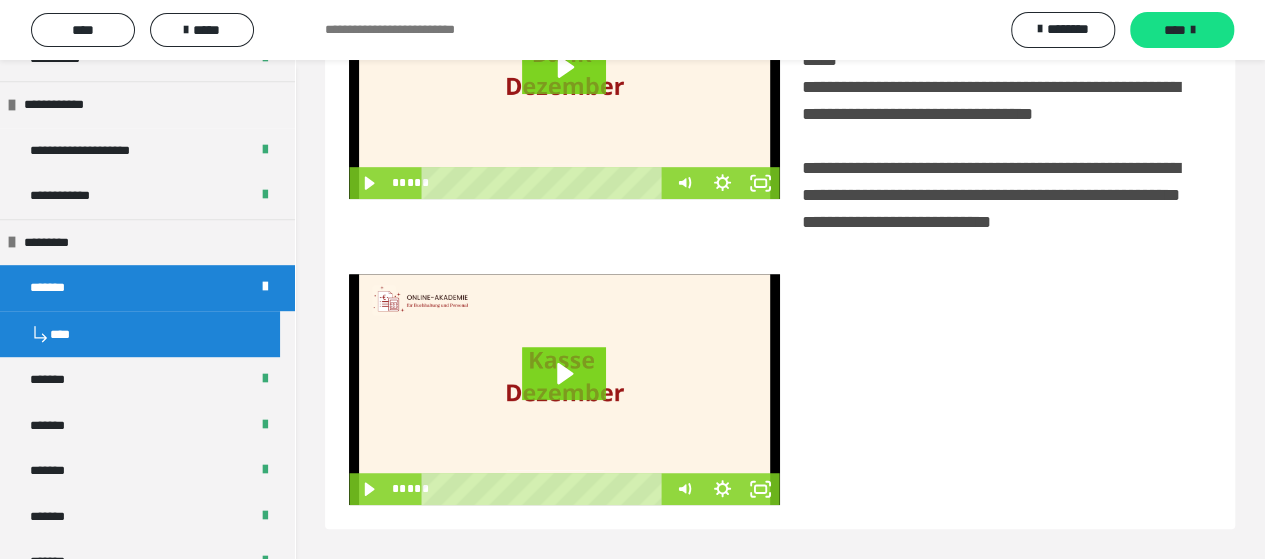 scroll, scrollTop: 1079, scrollLeft: 0, axis: vertical 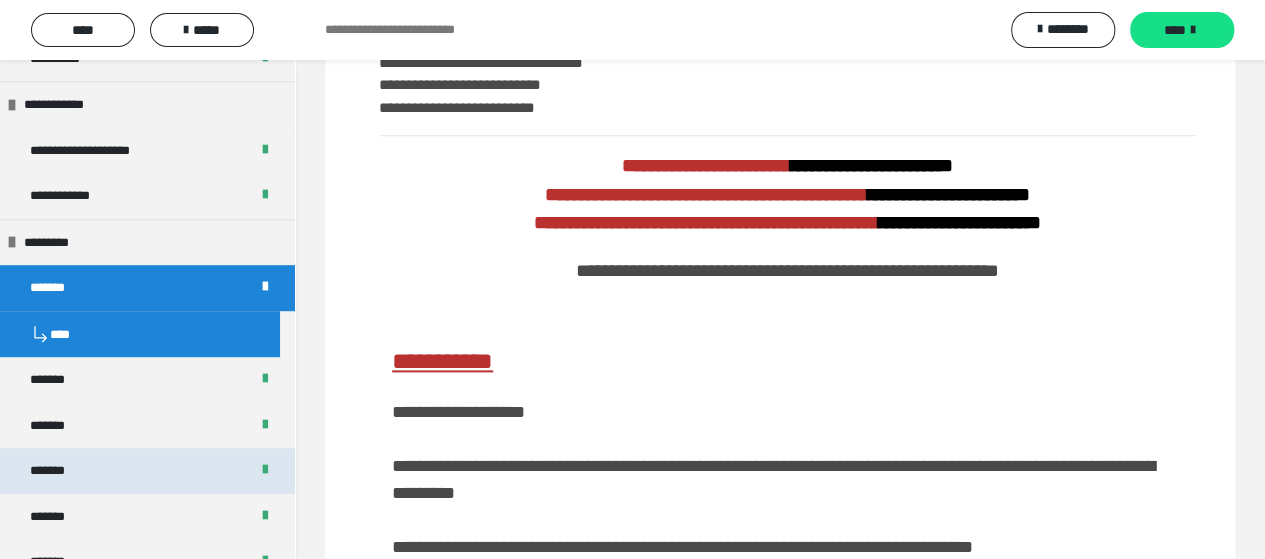 click on "*******" at bounding box center [147, 471] 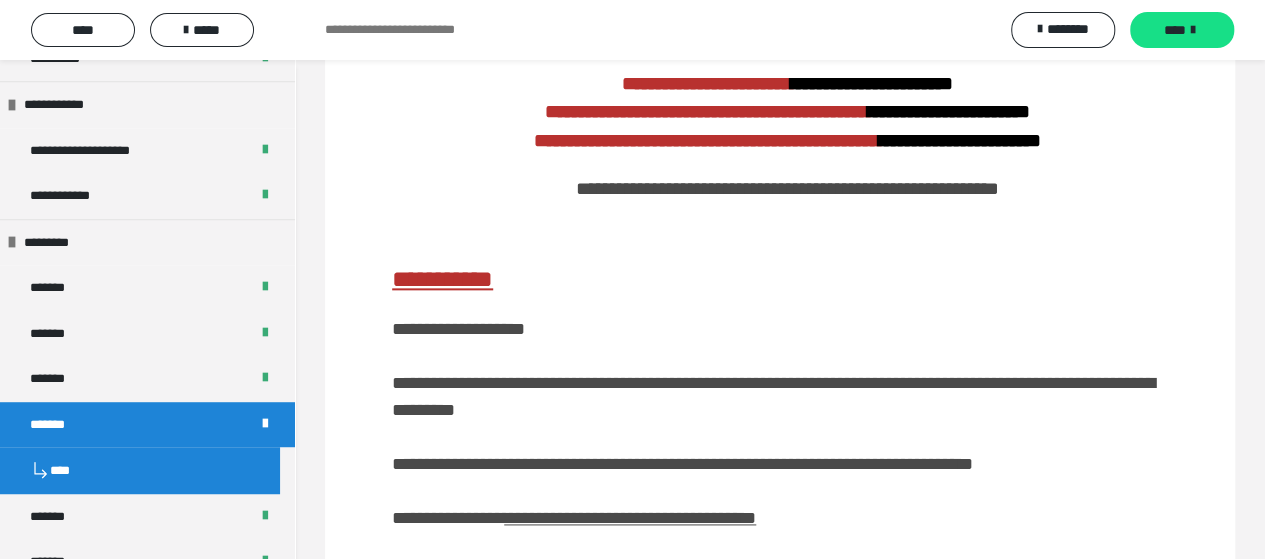 scroll, scrollTop: 996, scrollLeft: 0, axis: vertical 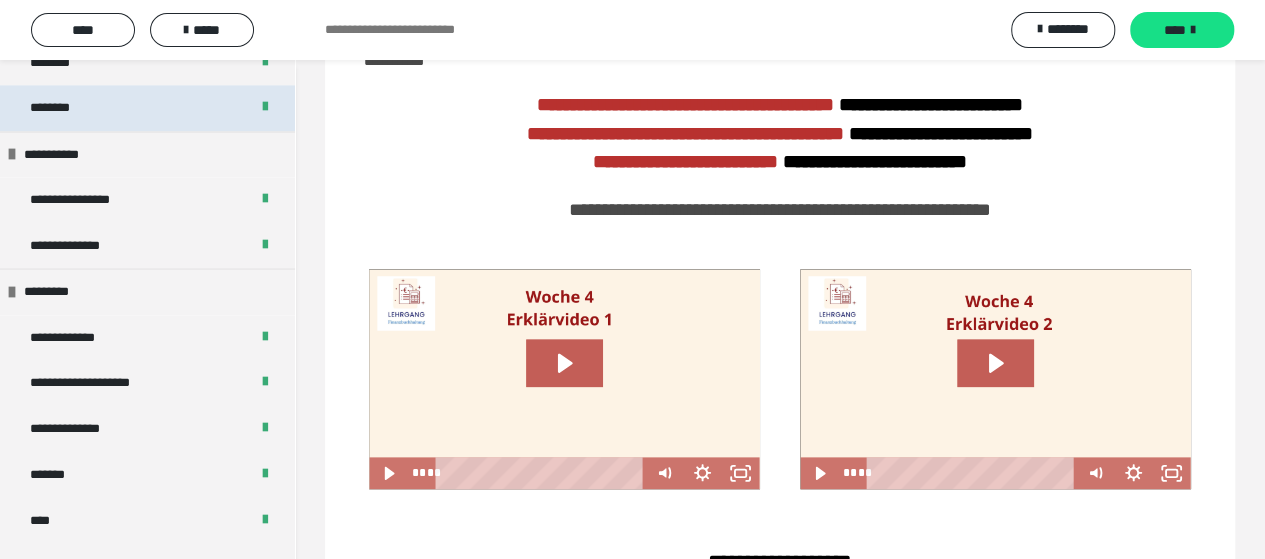 click on "********" at bounding box center (147, 108) 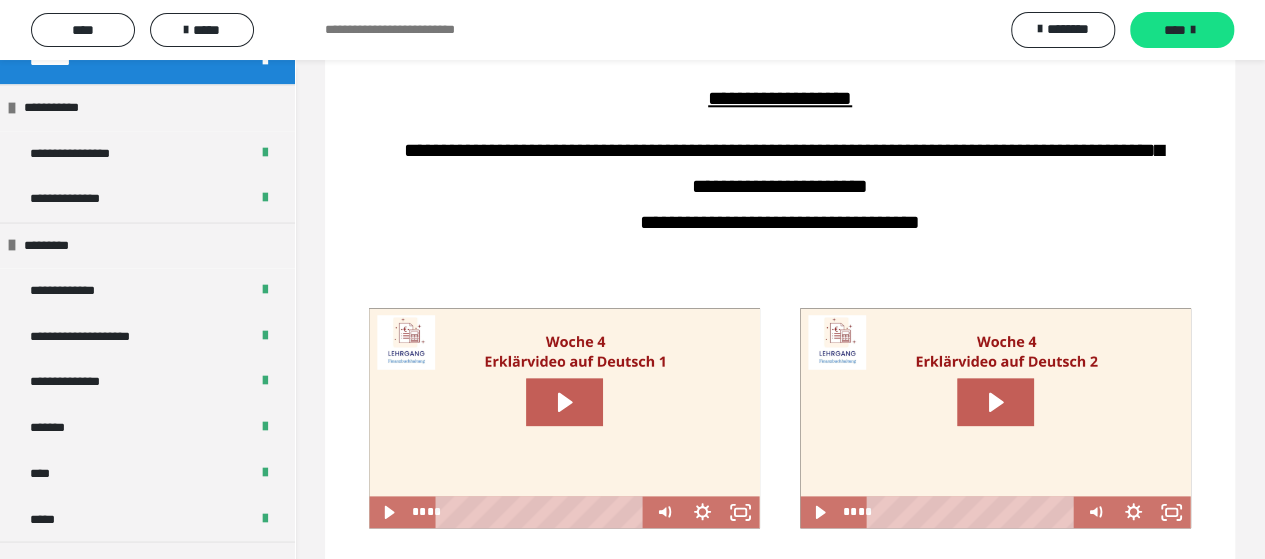 scroll, scrollTop: 534, scrollLeft: 0, axis: vertical 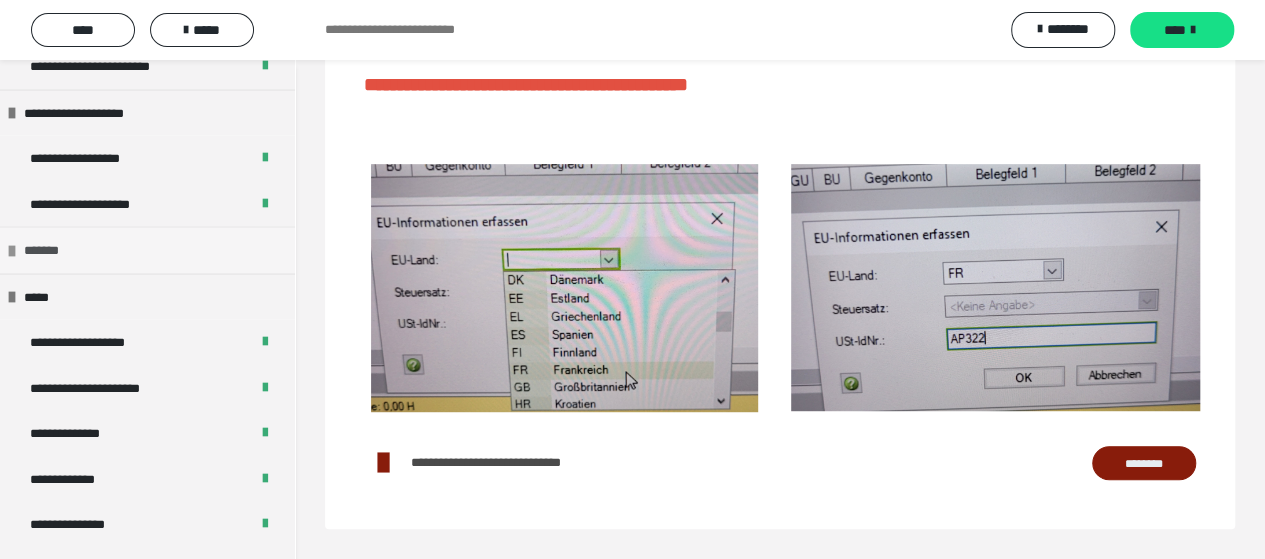 click on "*******" at bounding box center [48, 251] 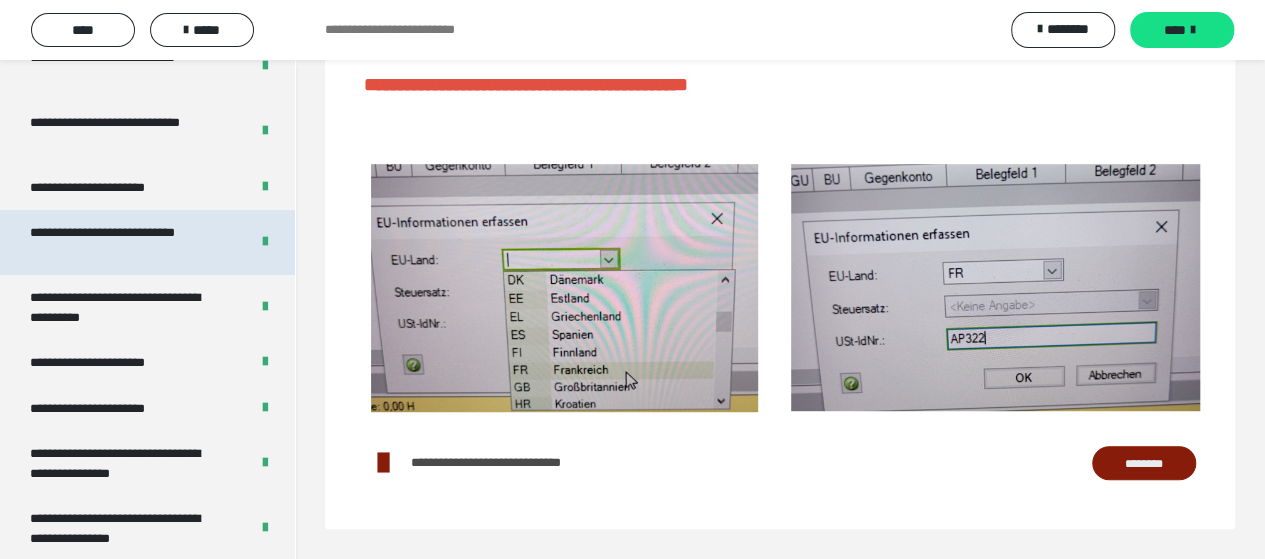scroll, scrollTop: 3997, scrollLeft: 0, axis: vertical 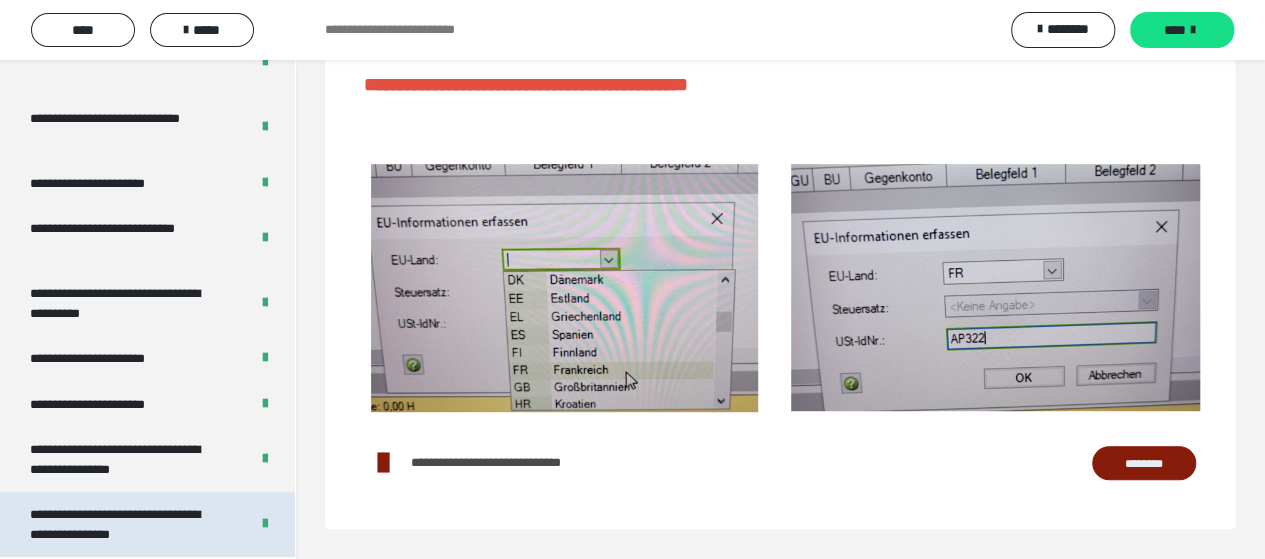 click on "**********" at bounding box center (124, 524) 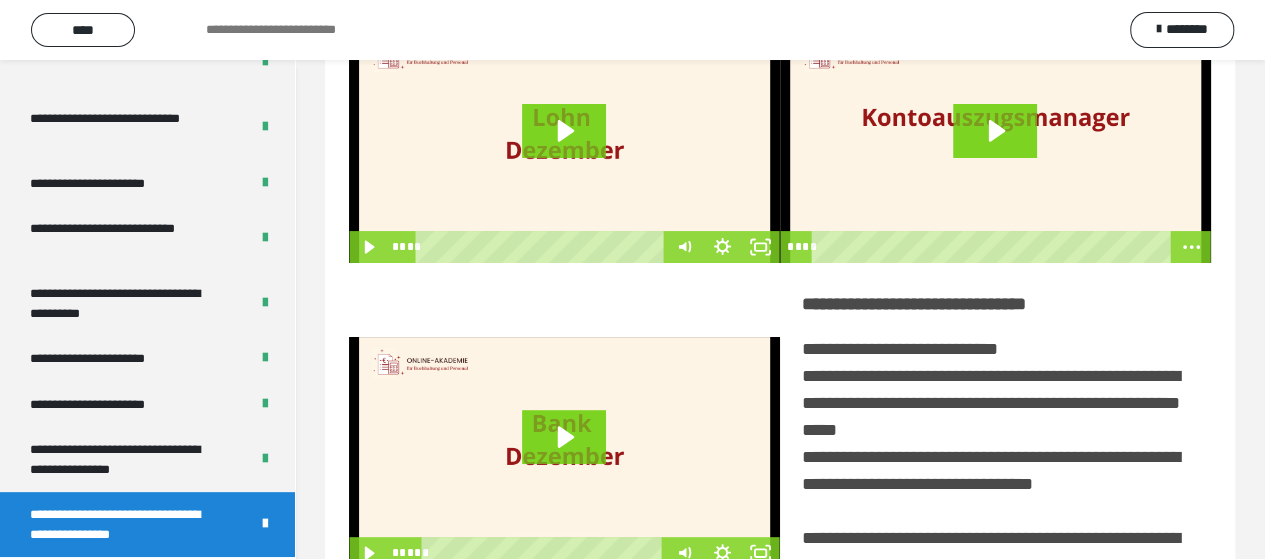 scroll, scrollTop: 534, scrollLeft: 0, axis: vertical 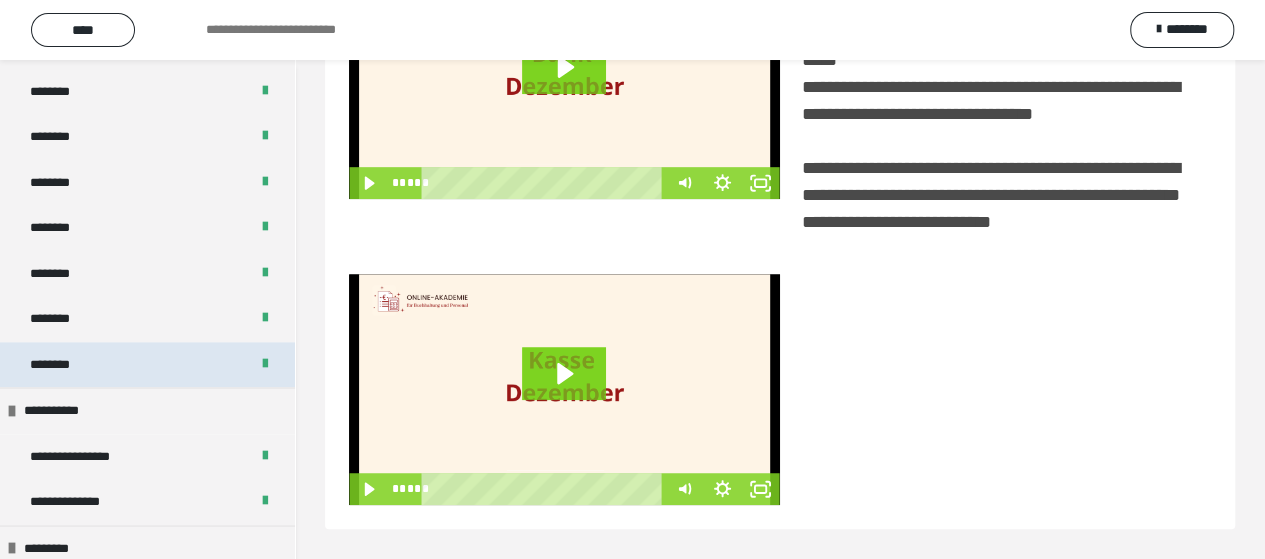 click on "********" at bounding box center [61, 365] 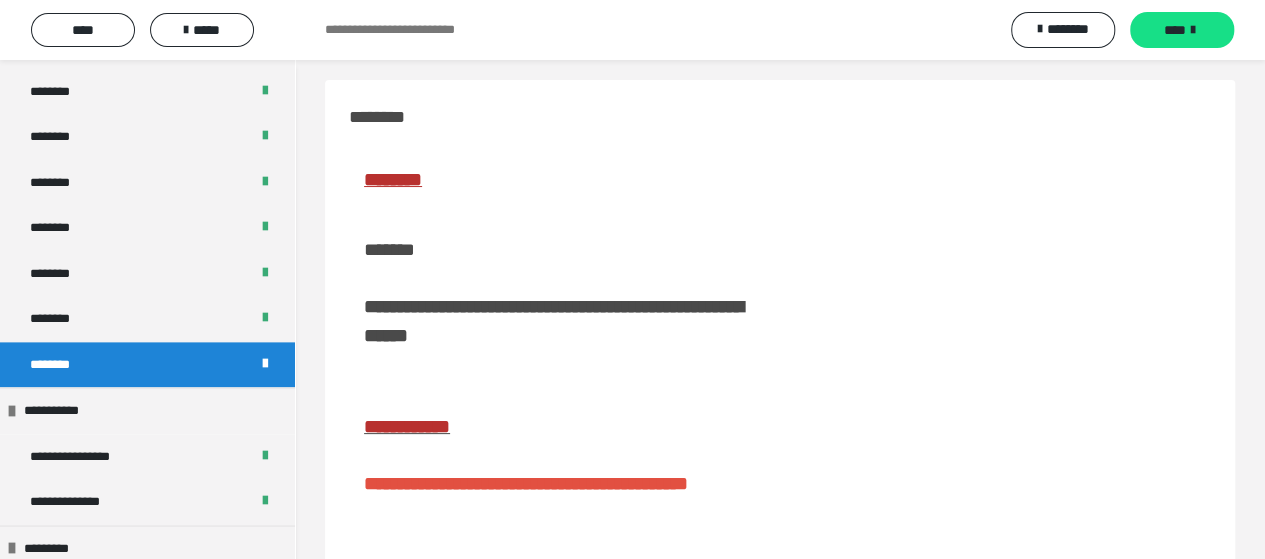 scroll, scrollTop: 0, scrollLeft: 0, axis: both 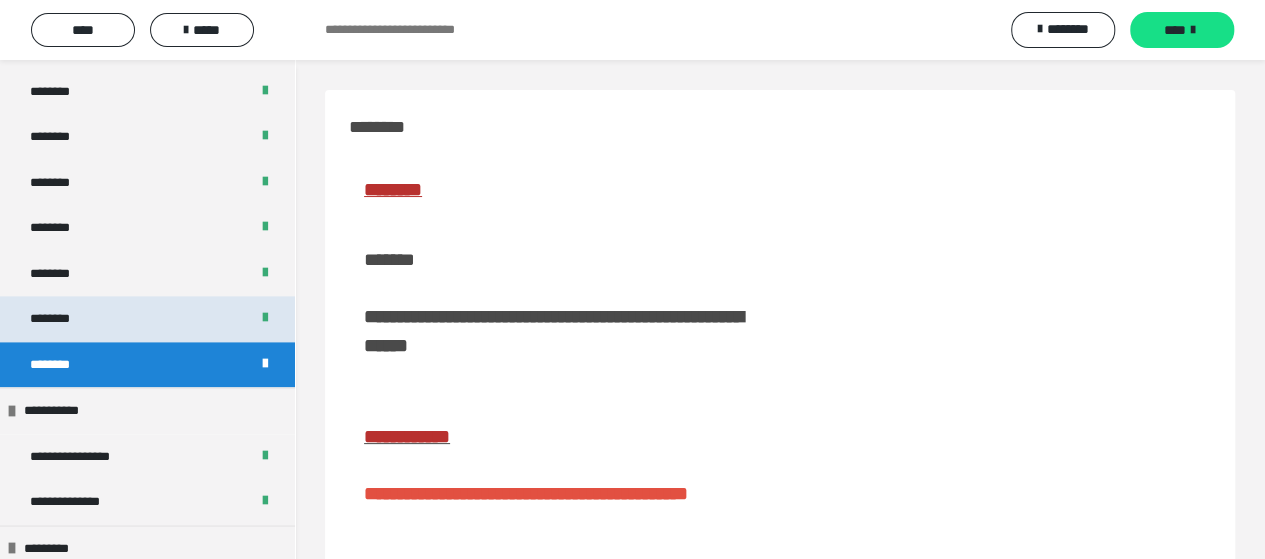 click on "********" at bounding box center (61, 319) 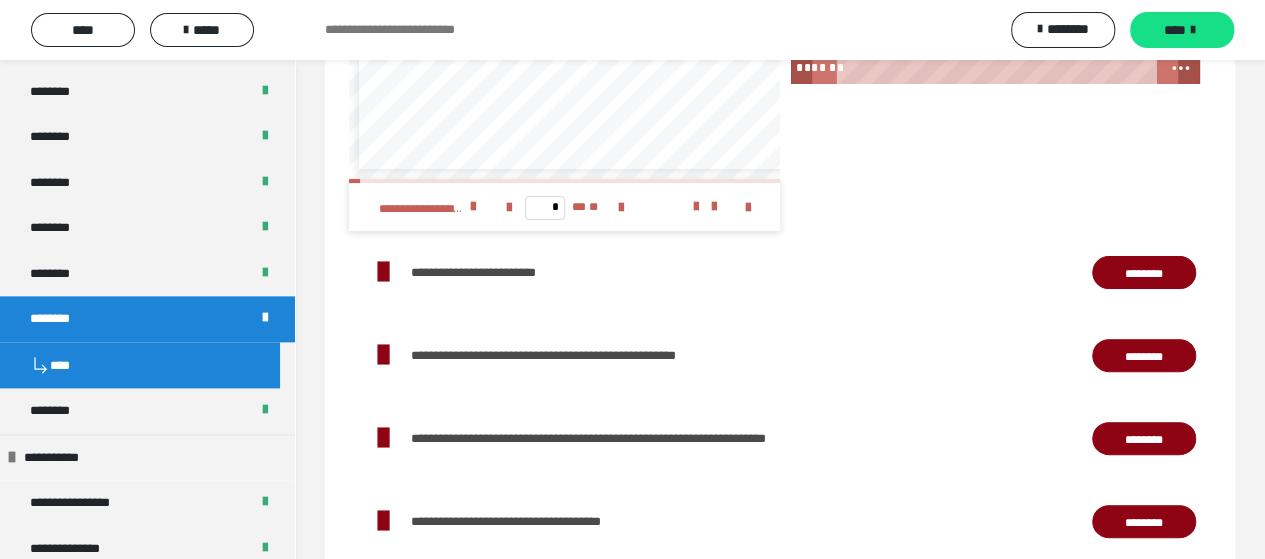 scroll, scrollTop: 3800, scrollLeft: 0, axis: vertical 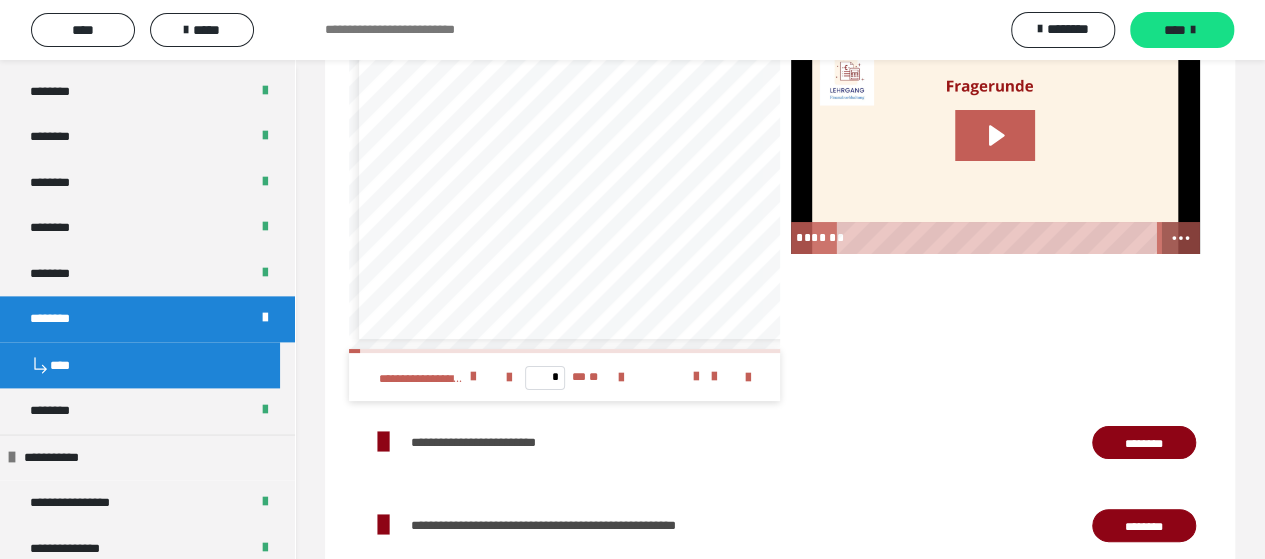click 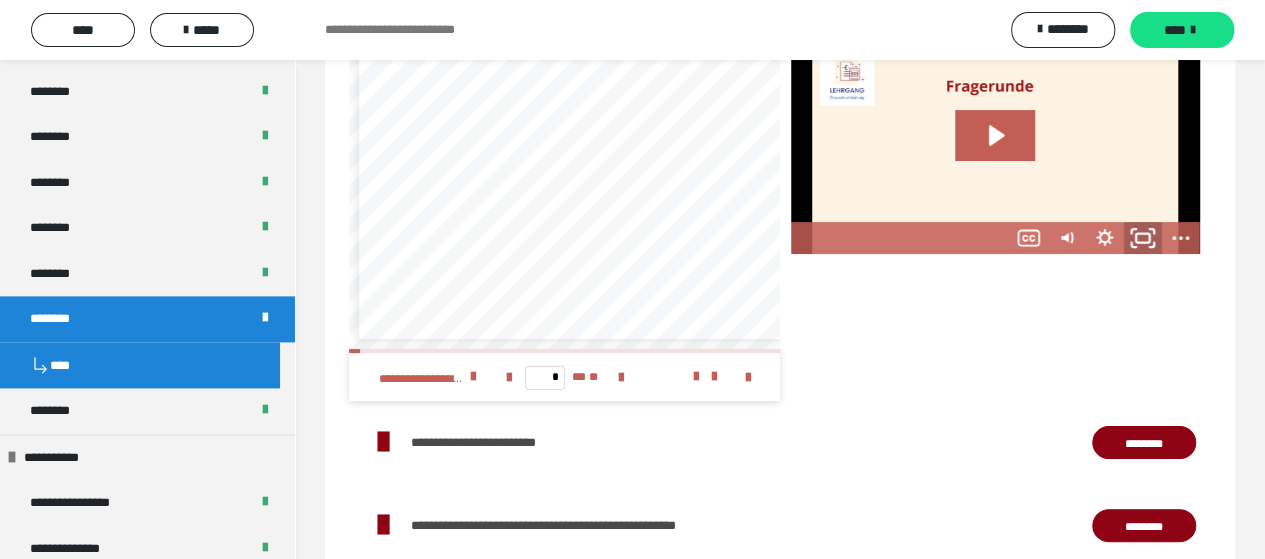 click 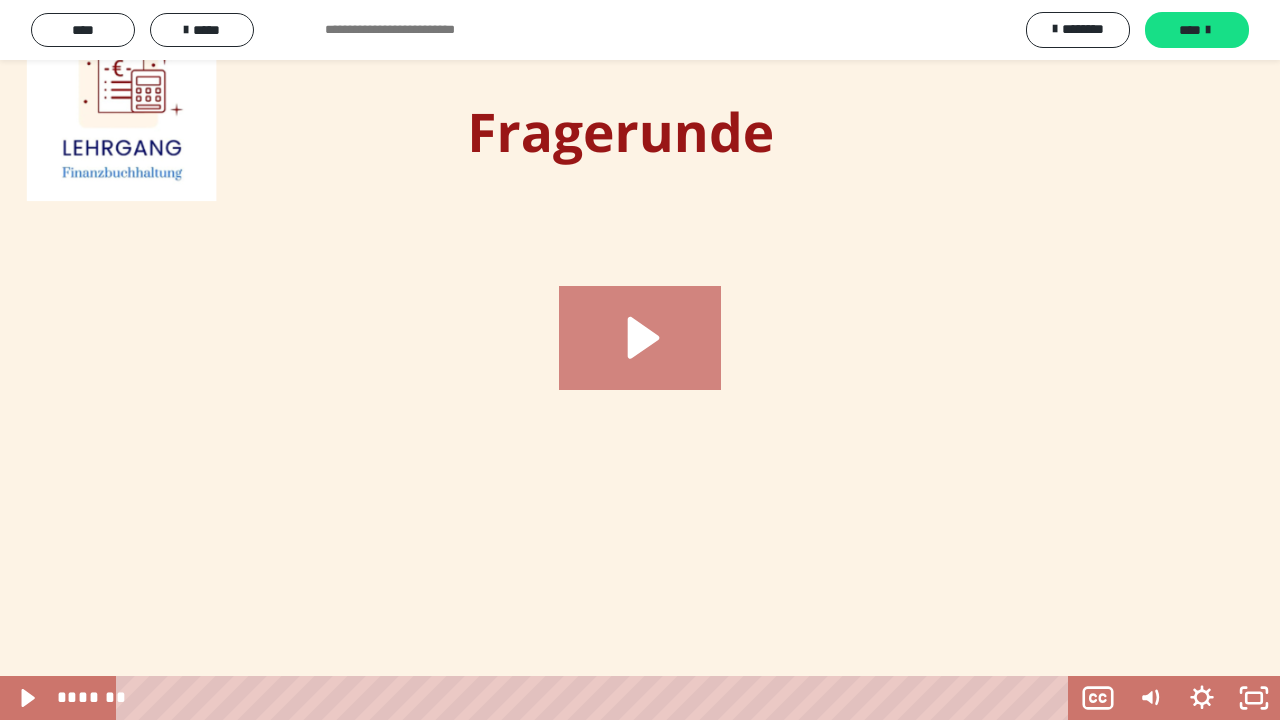 click 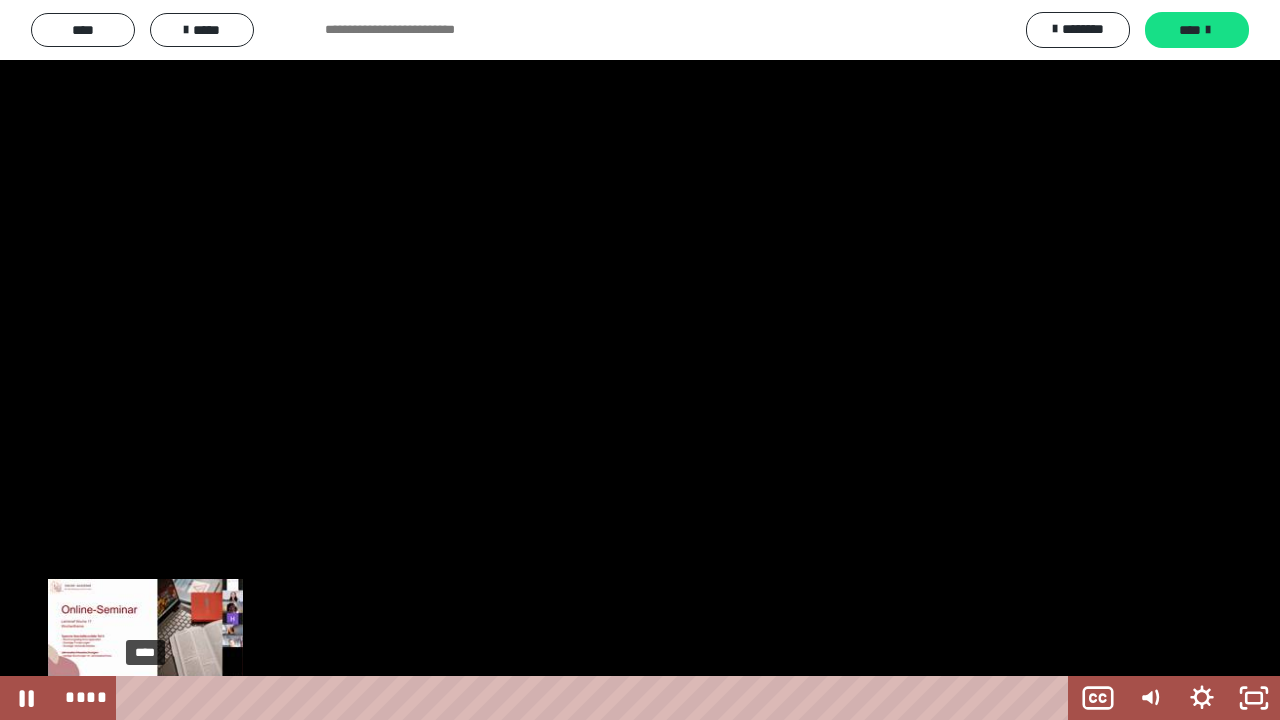 click on "****" at bounding box center [596, 698] 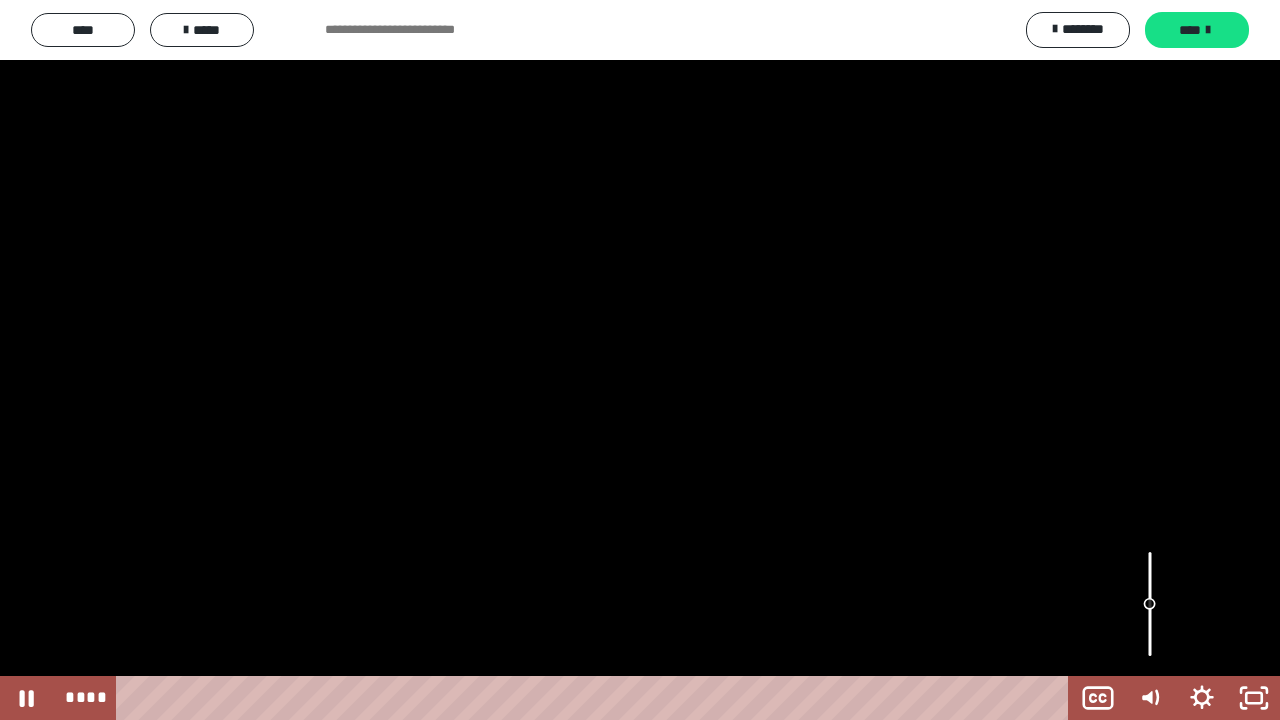 click at bounding box center [1150, 604] 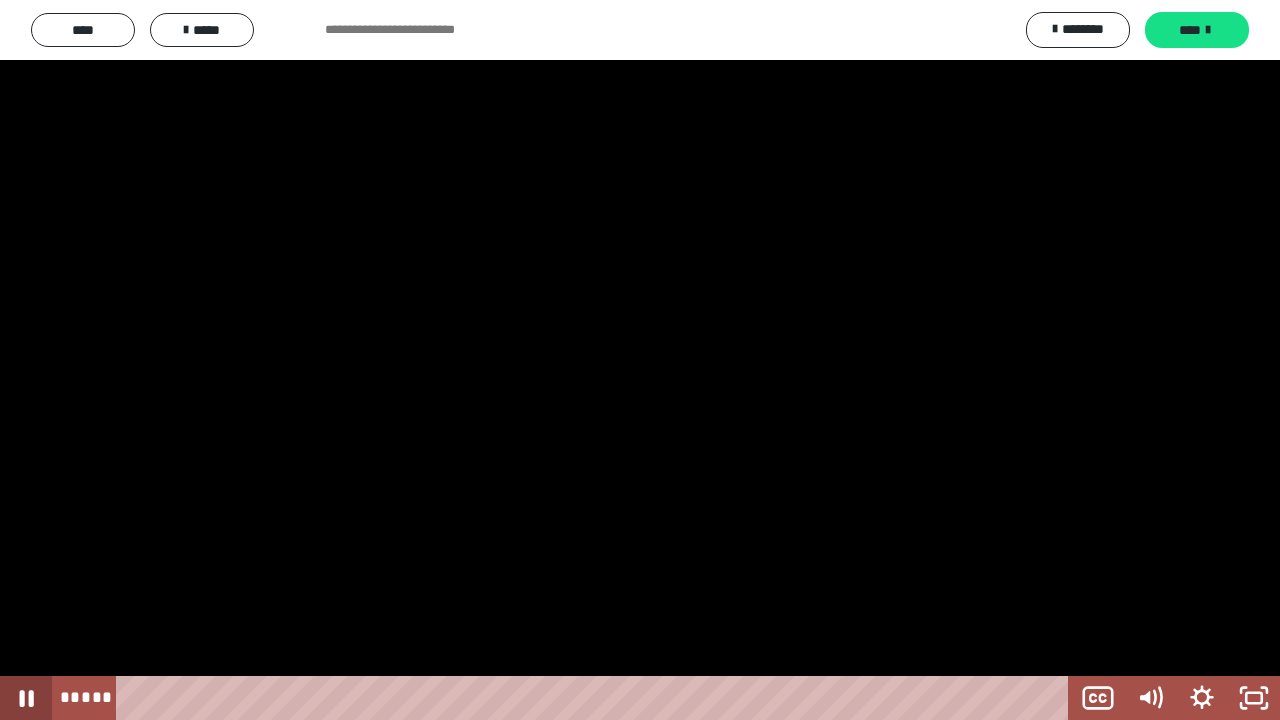 click 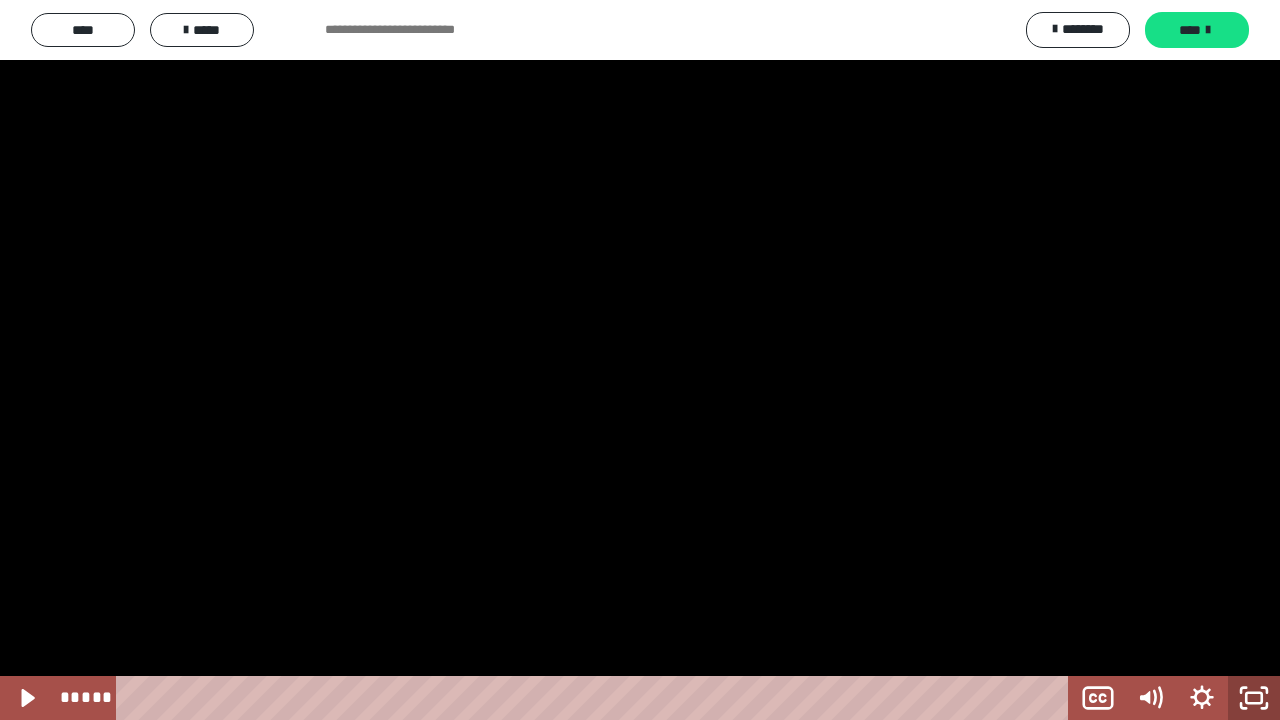 click 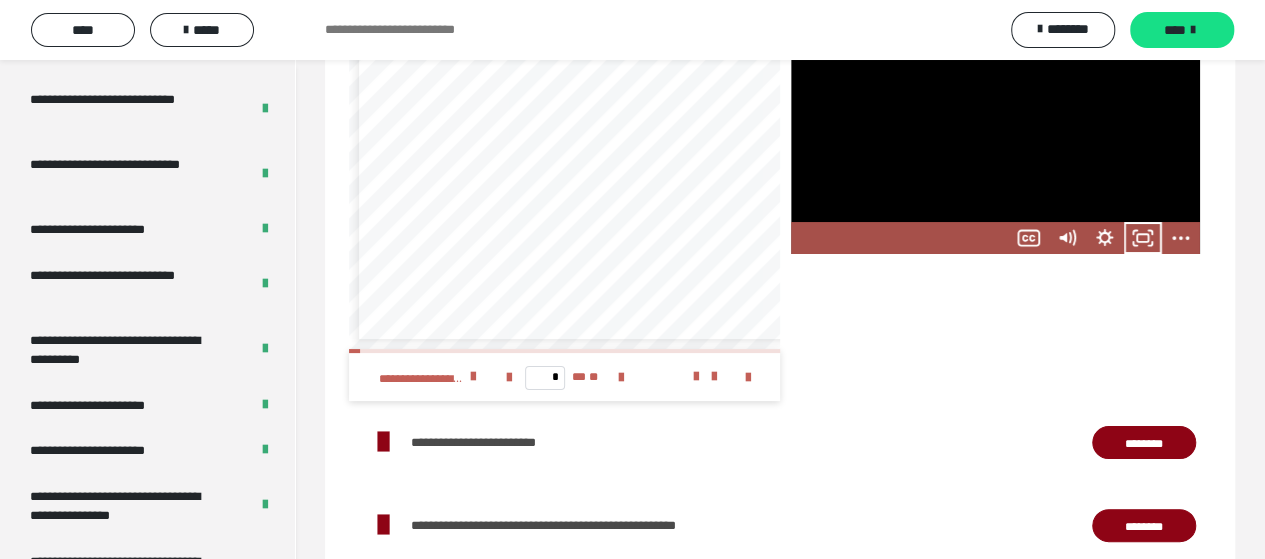 scroll, scrollTop: 4044, scrollLeft: 0, axis: vertical 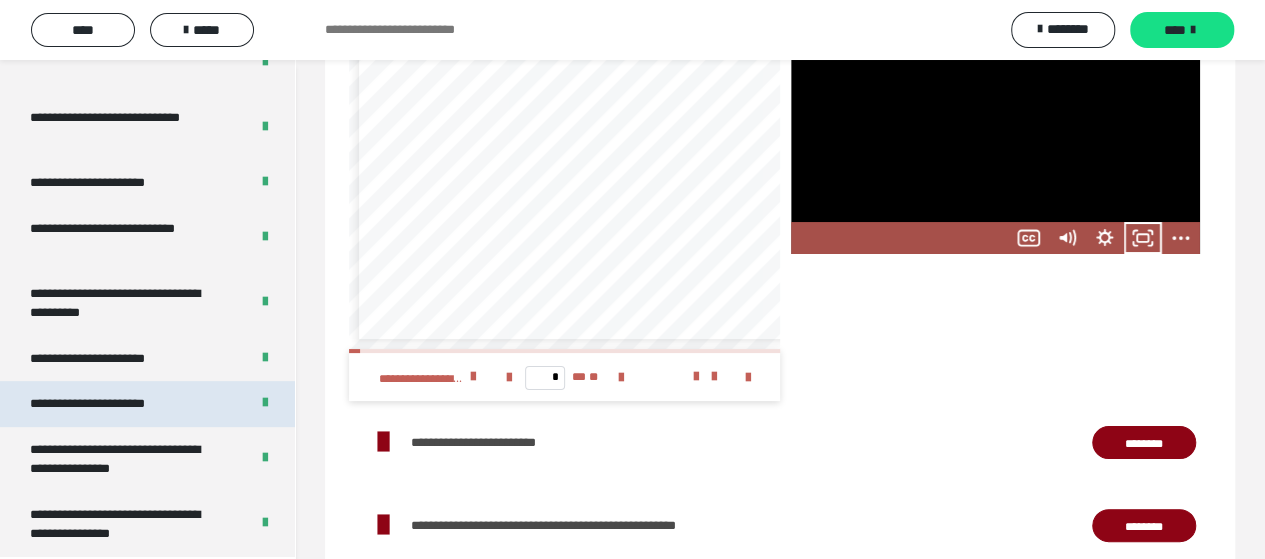 click on "**********" at bounding box center (111, 404) 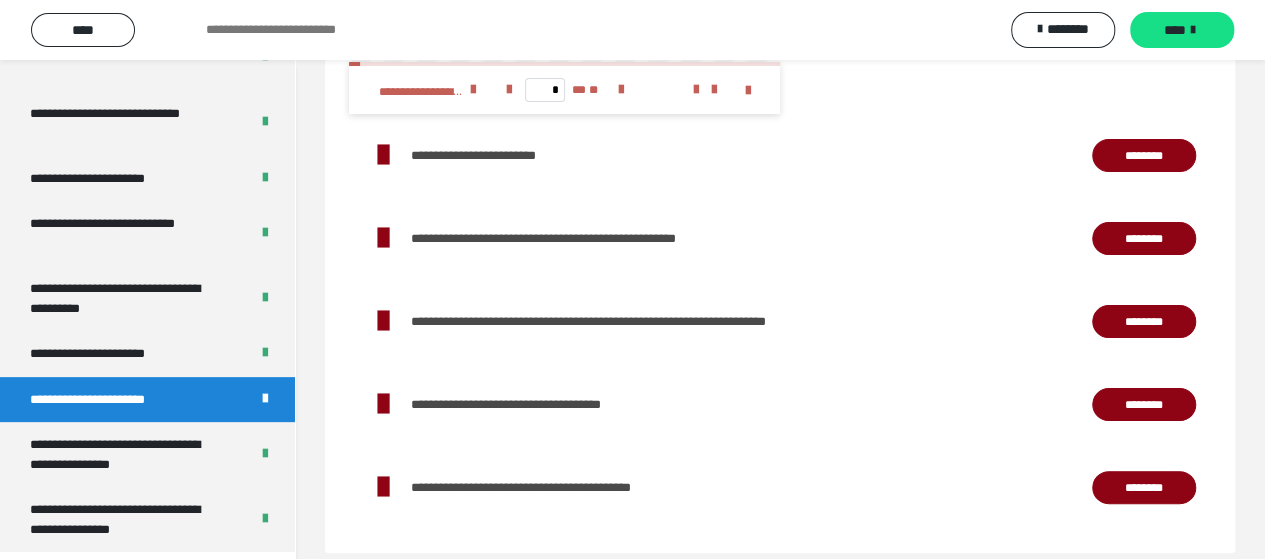 scroll, scrollTop: 3461, scrollLeft: 0, axis: vertical 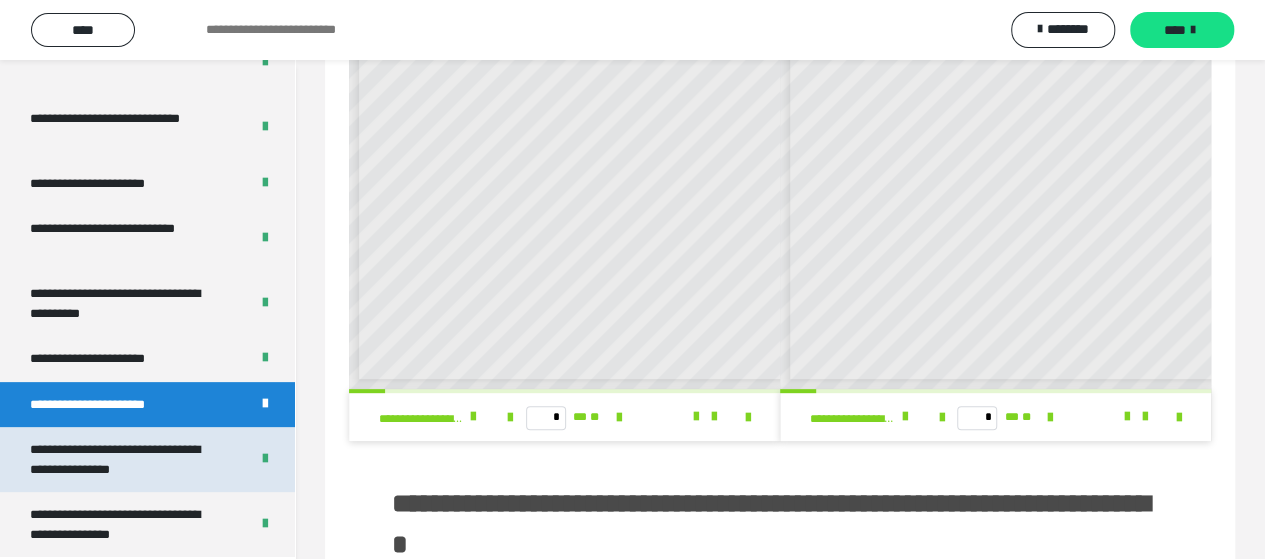 click on "**********" at bounding box center (124, 459) 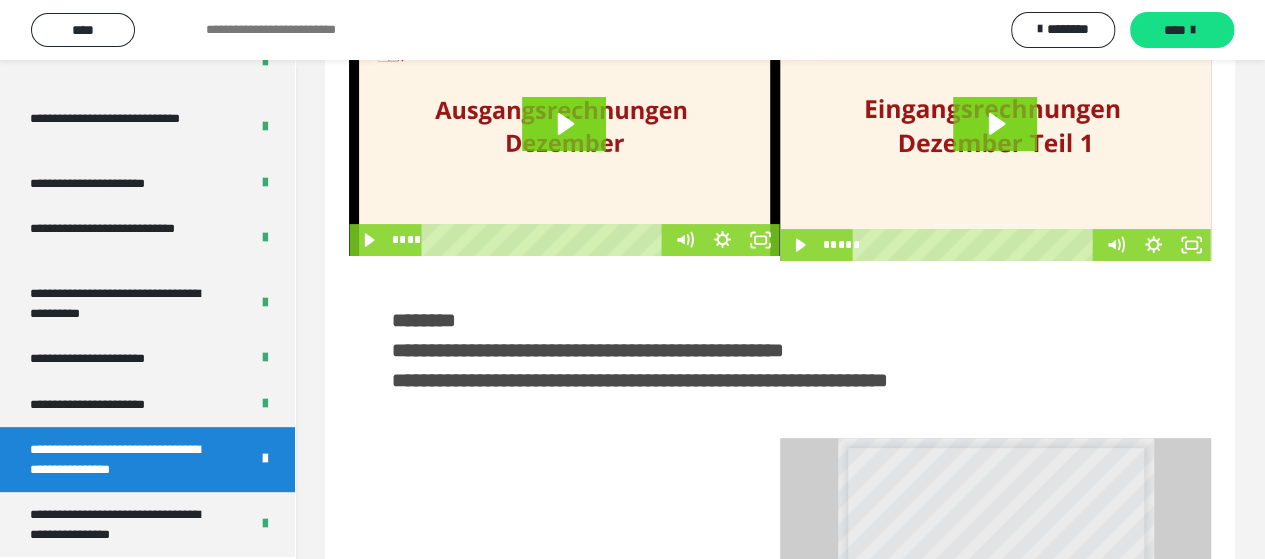 scroll, scrollTop: 0, scrollLeft: 0, axis: both 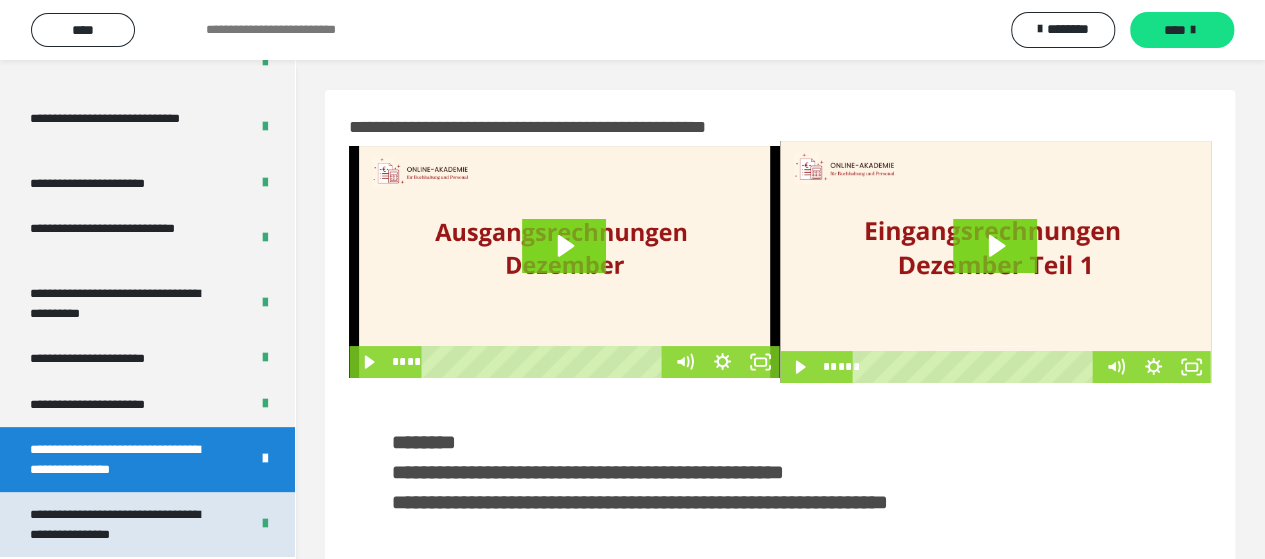 click on "**********" at bounding box center (124, 524) 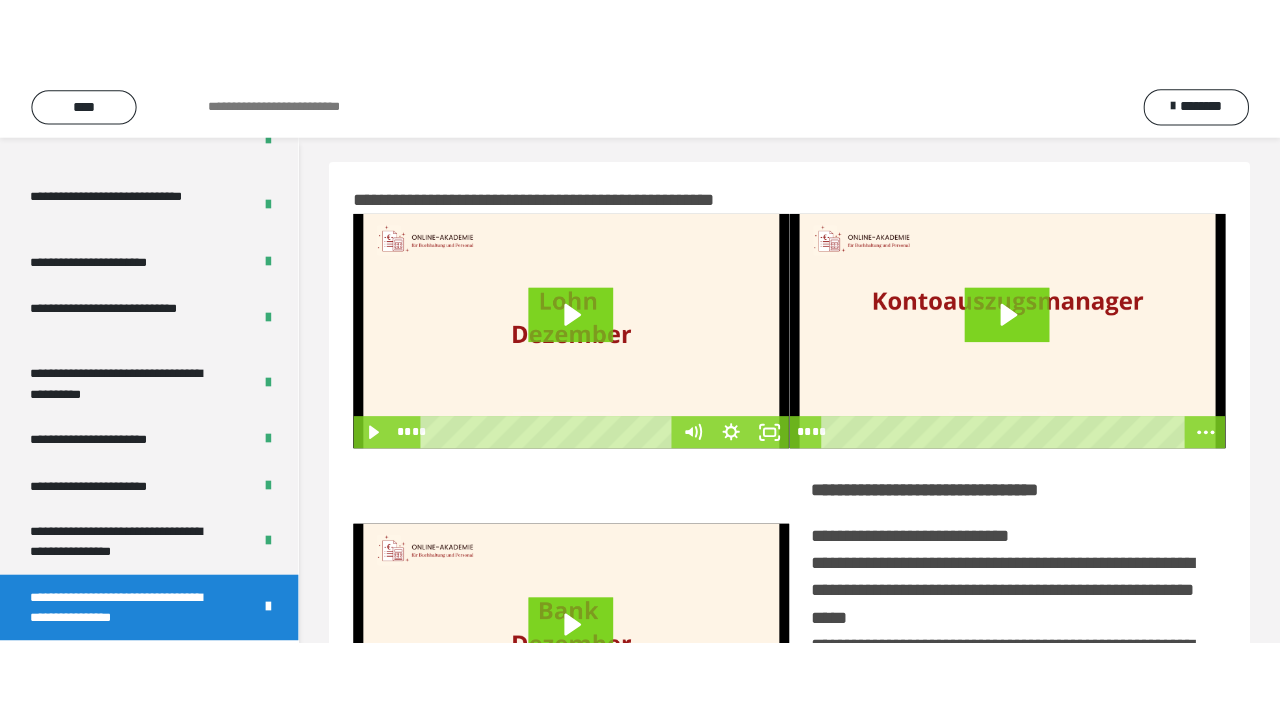 scroll, scrollTop: 0, scrollLeft: 0, axis: both 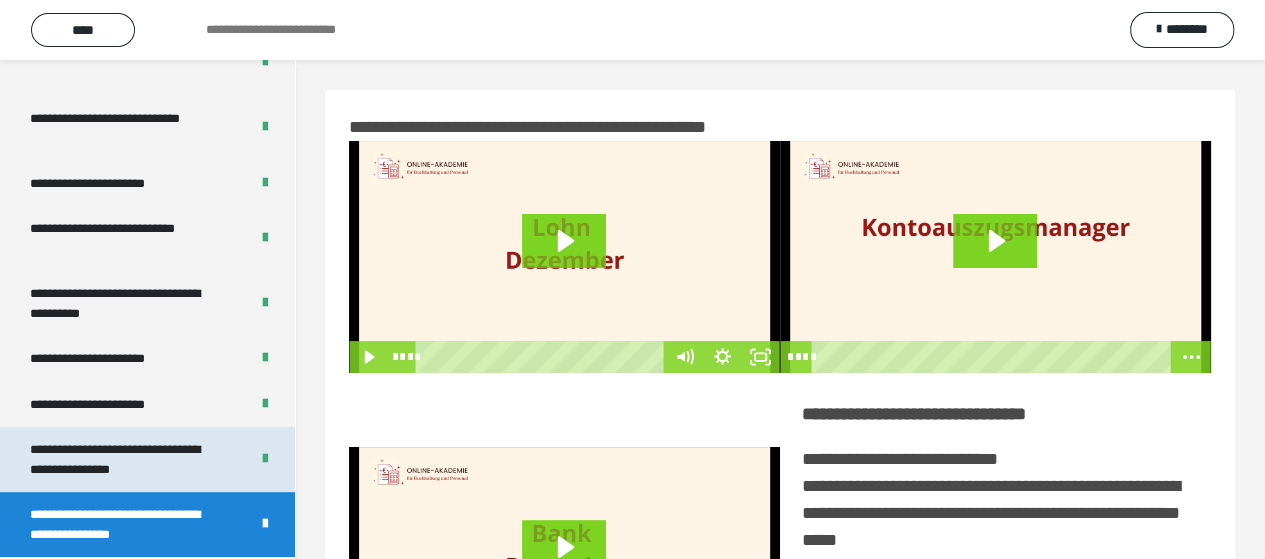click on "**********" at bounding box center (124, 459) 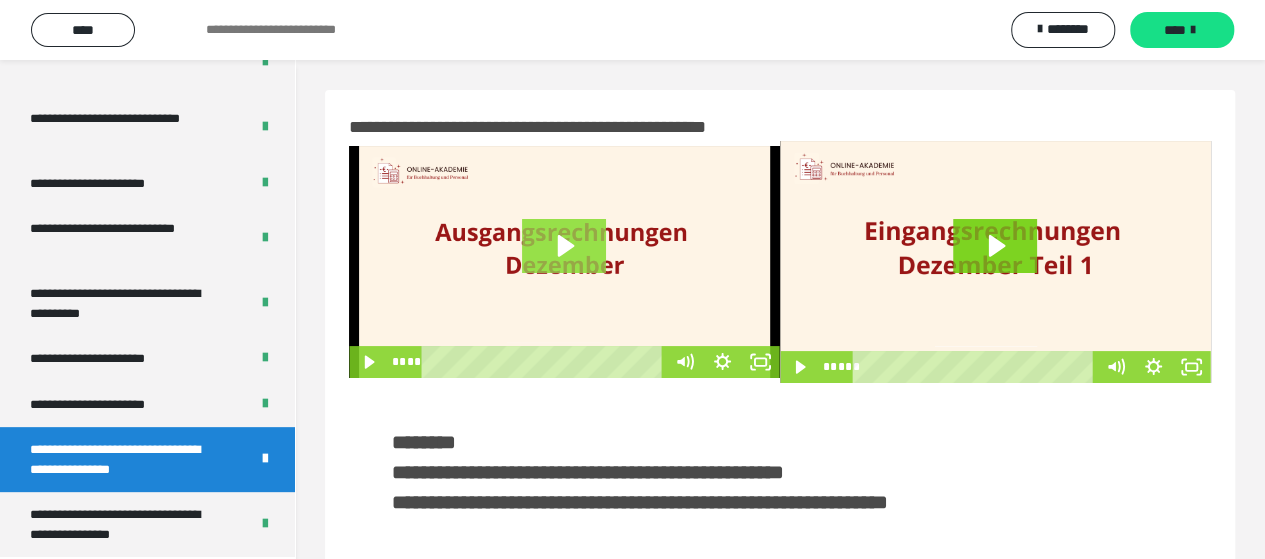 click 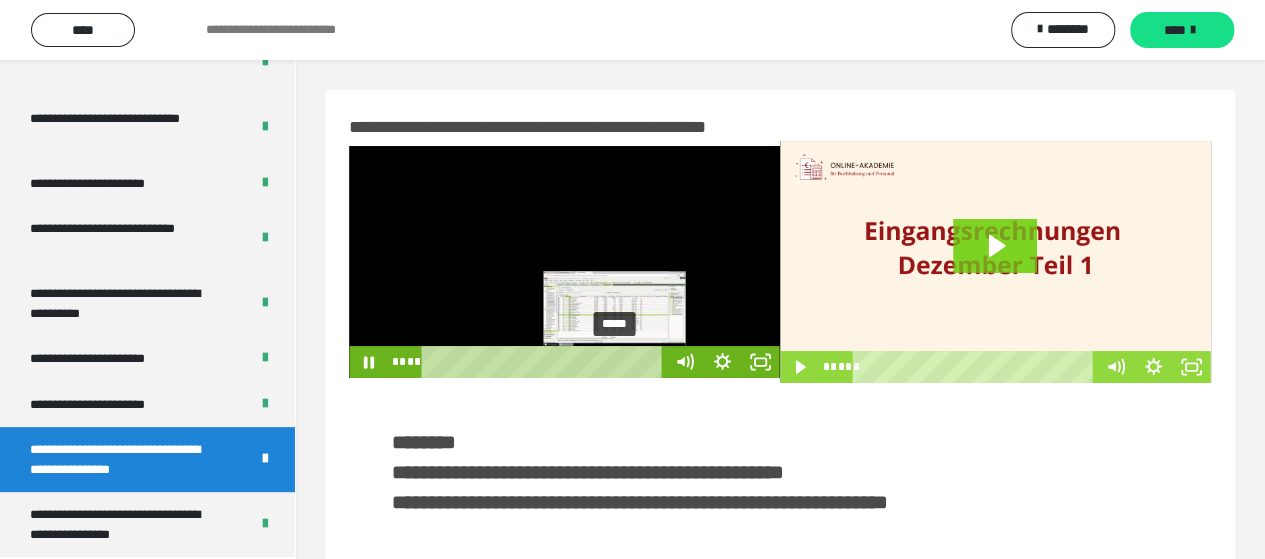 click on "*****" at bounding box center [545, 362] 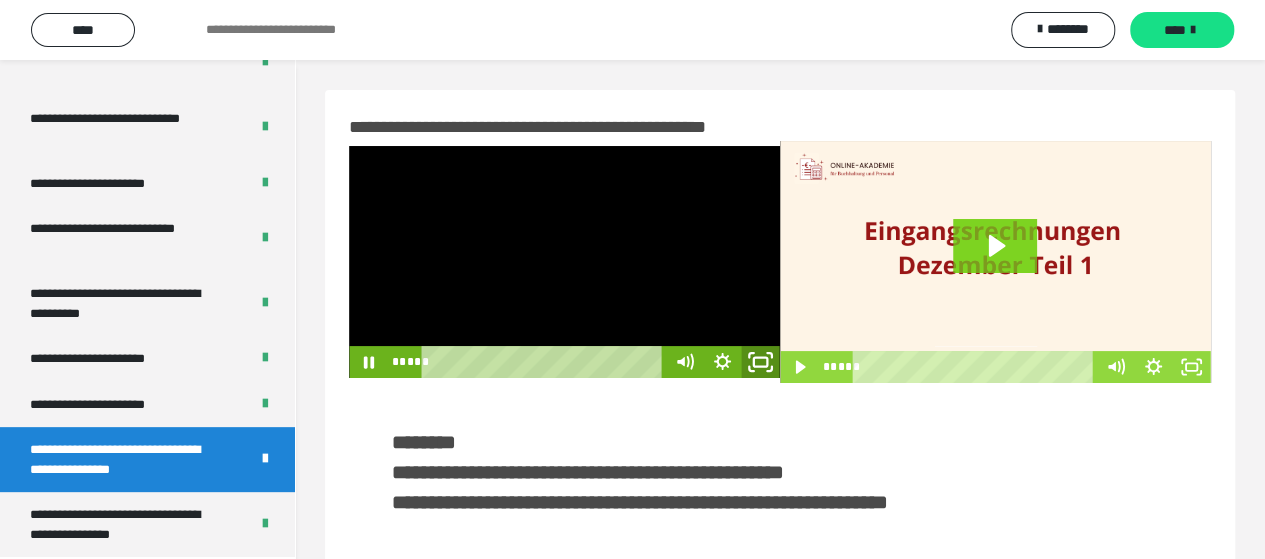 click 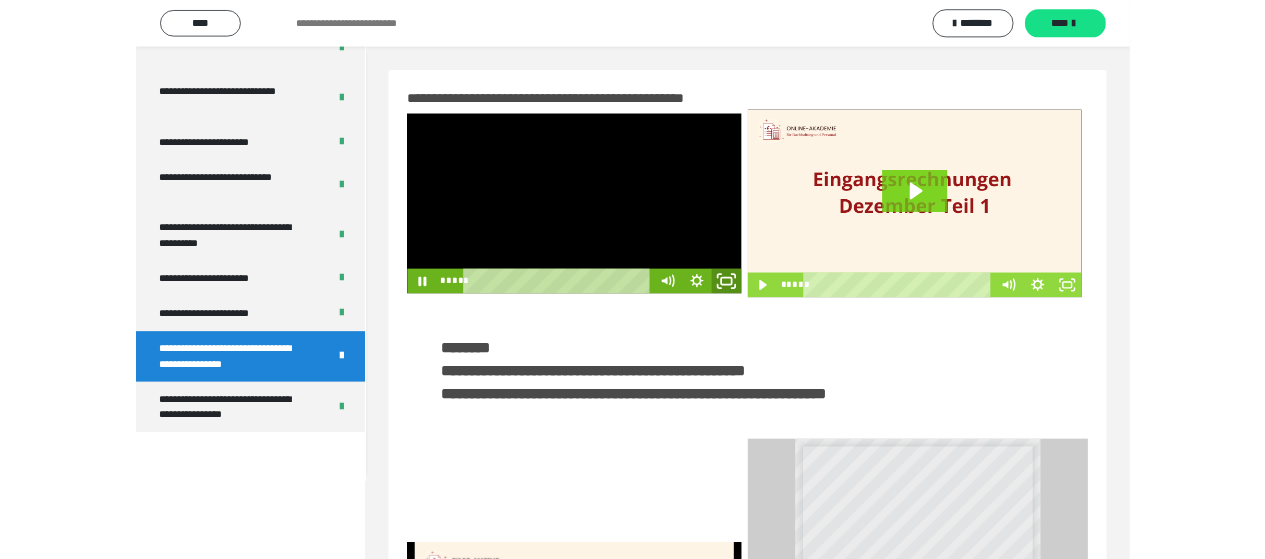 scroll, scrollTop: 3836, scrollLeft: 0, axis: vertical 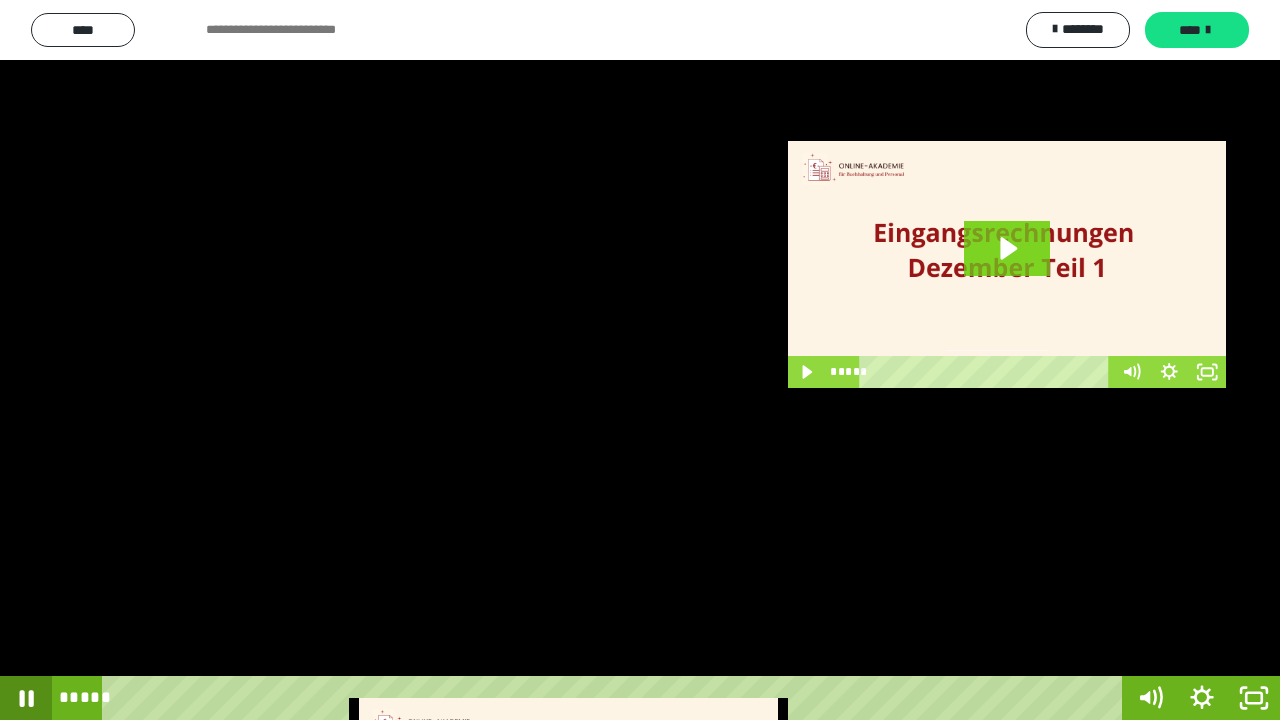 click 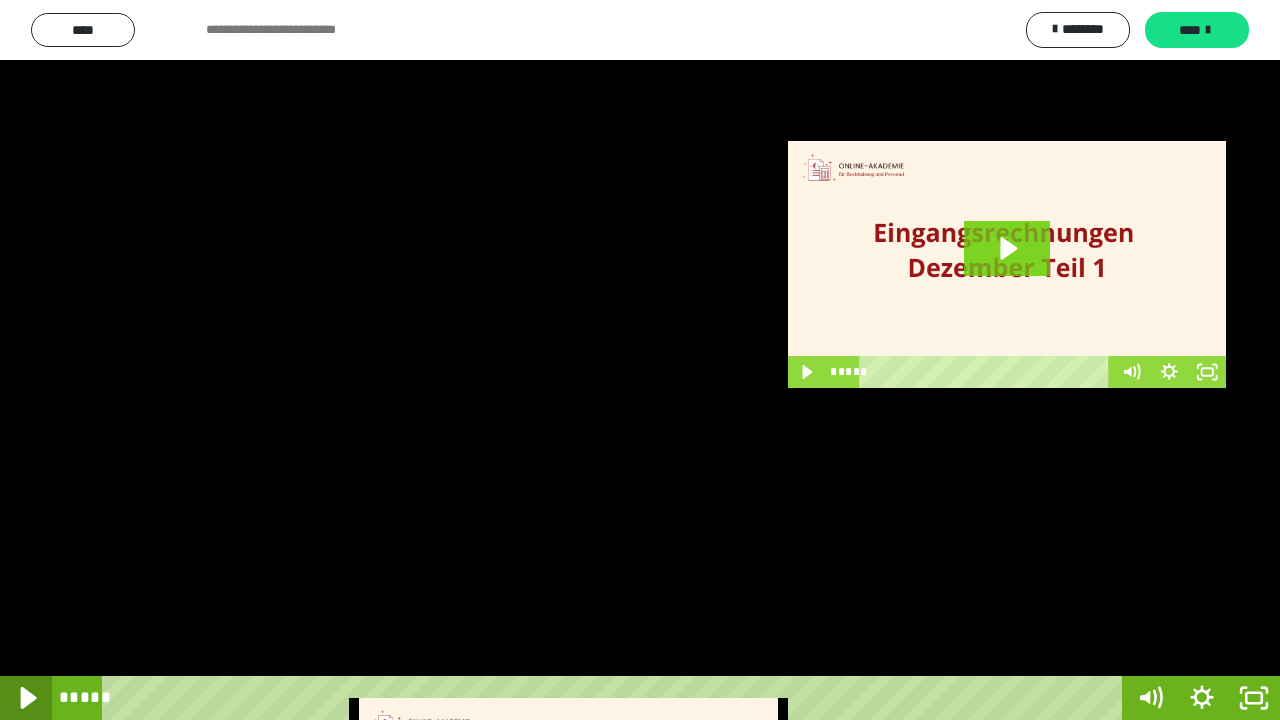 click 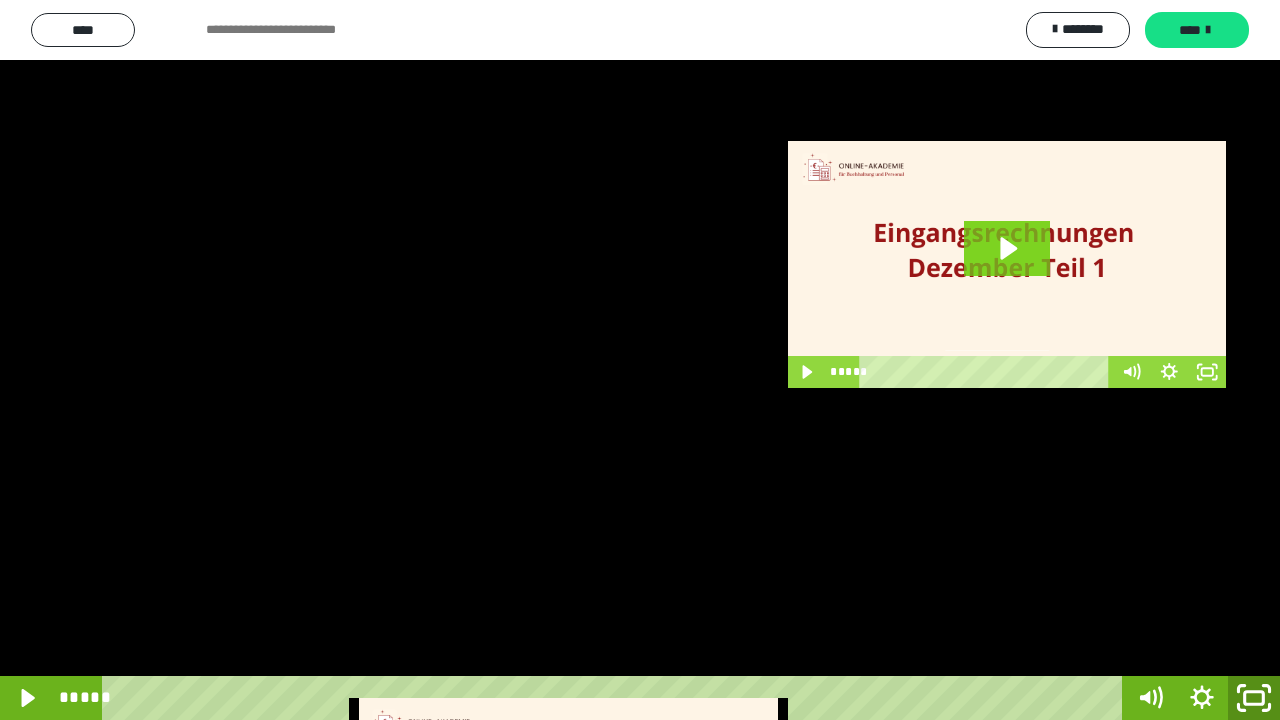 click 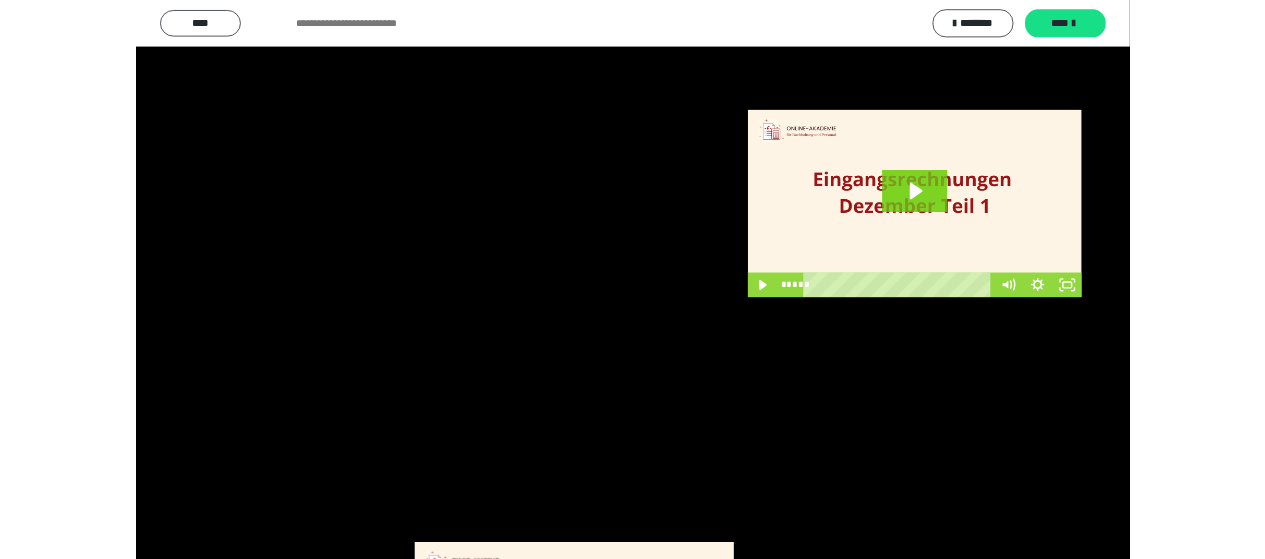 scroll, scrollTop: 3997, scrollLeft: 0, axis: vertical 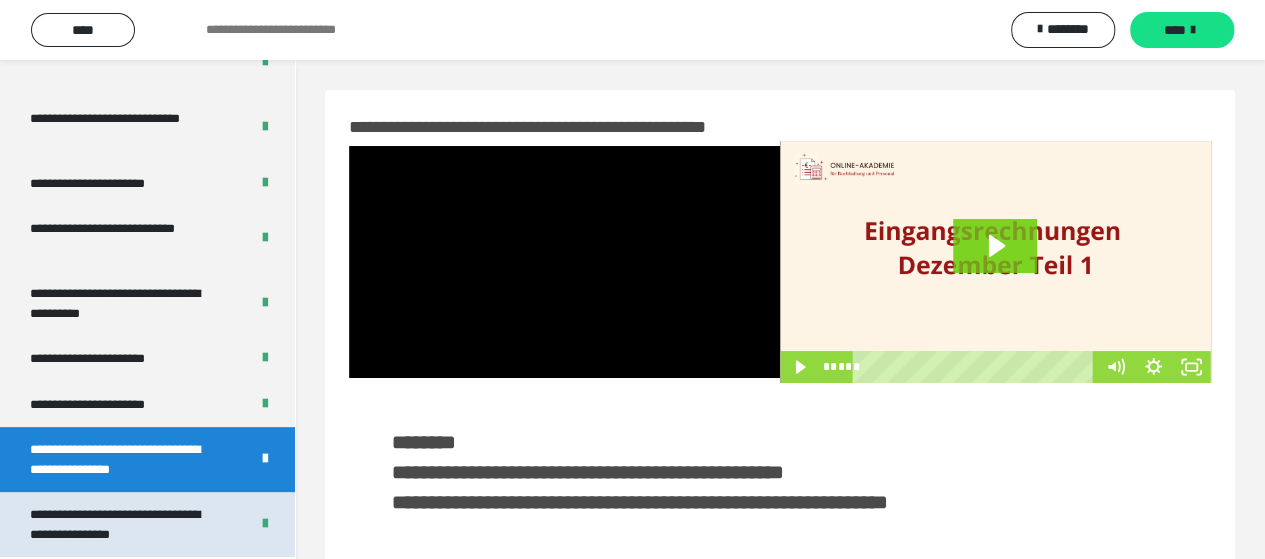 click on "**********" at bounding box center [124, 524] 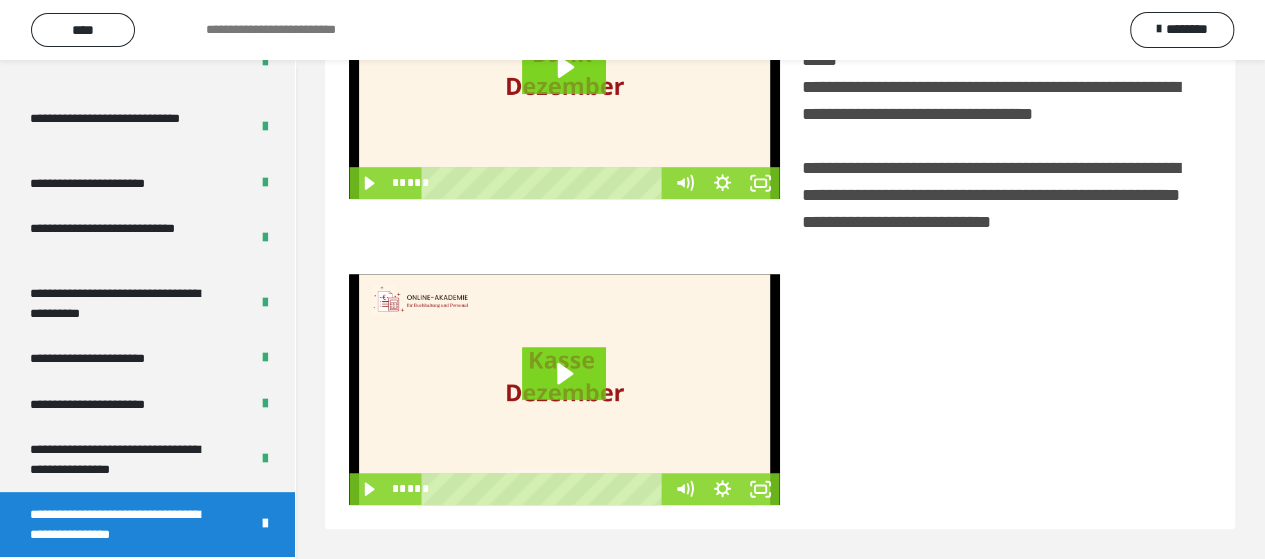 scroll, scrollTop: 534, scrollLeft: 0, axis: vertical 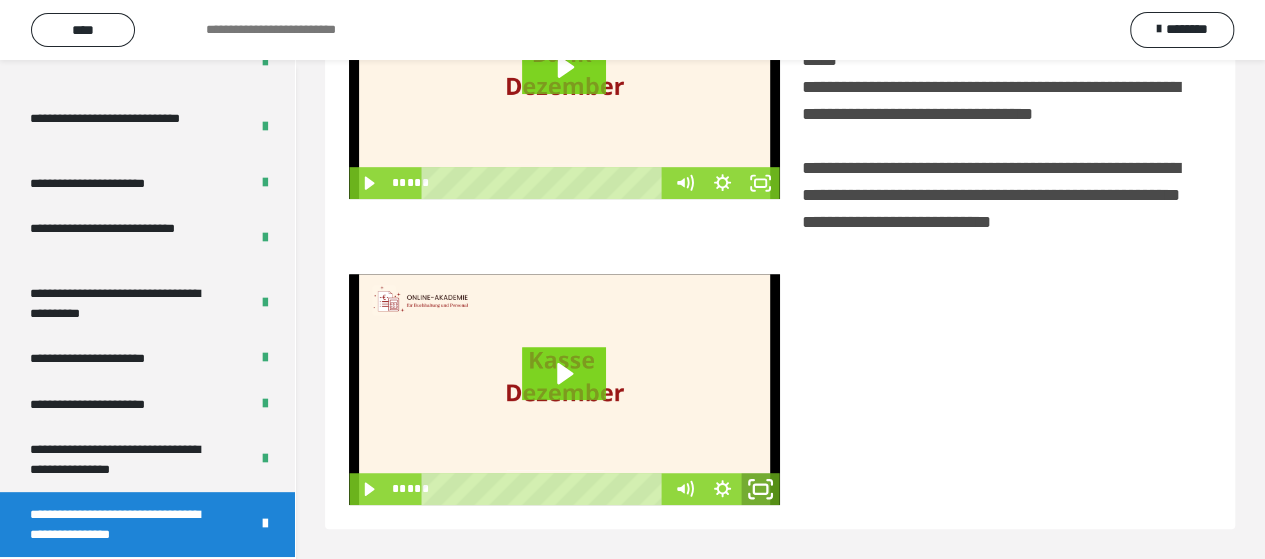 click 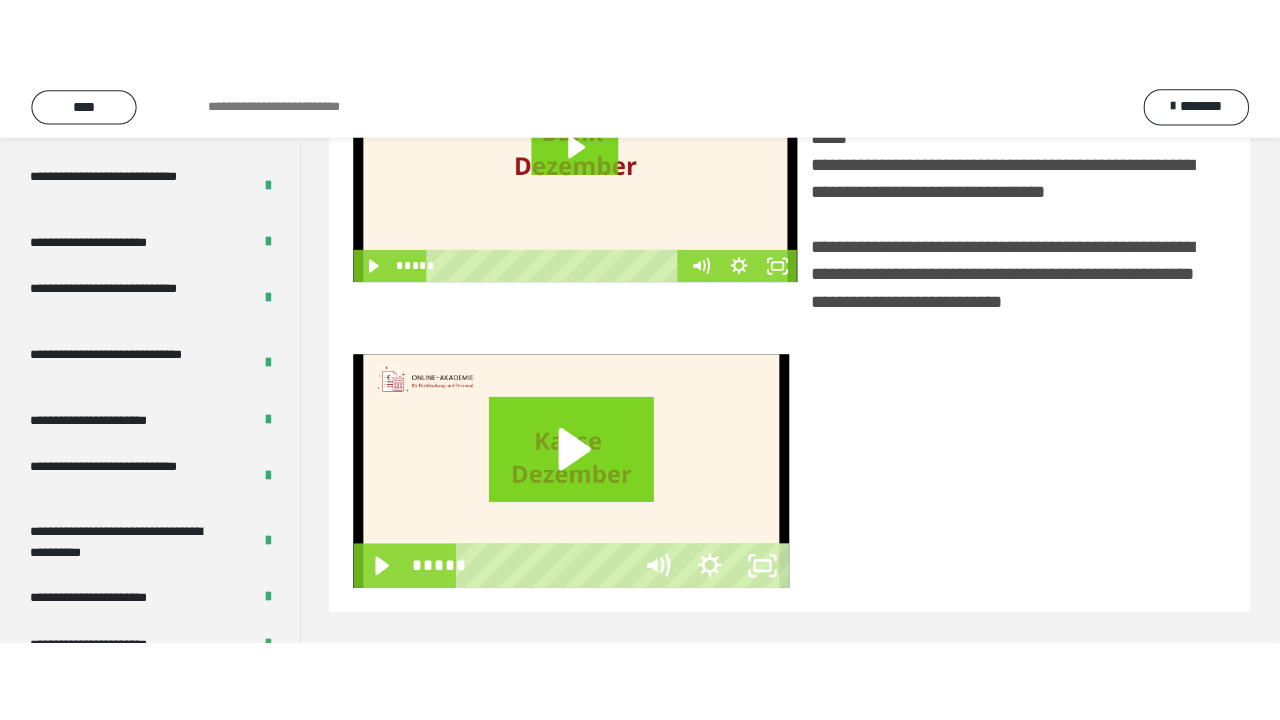 scroll, scrollTop: 382, scrollLeft: 0, axis: vertical 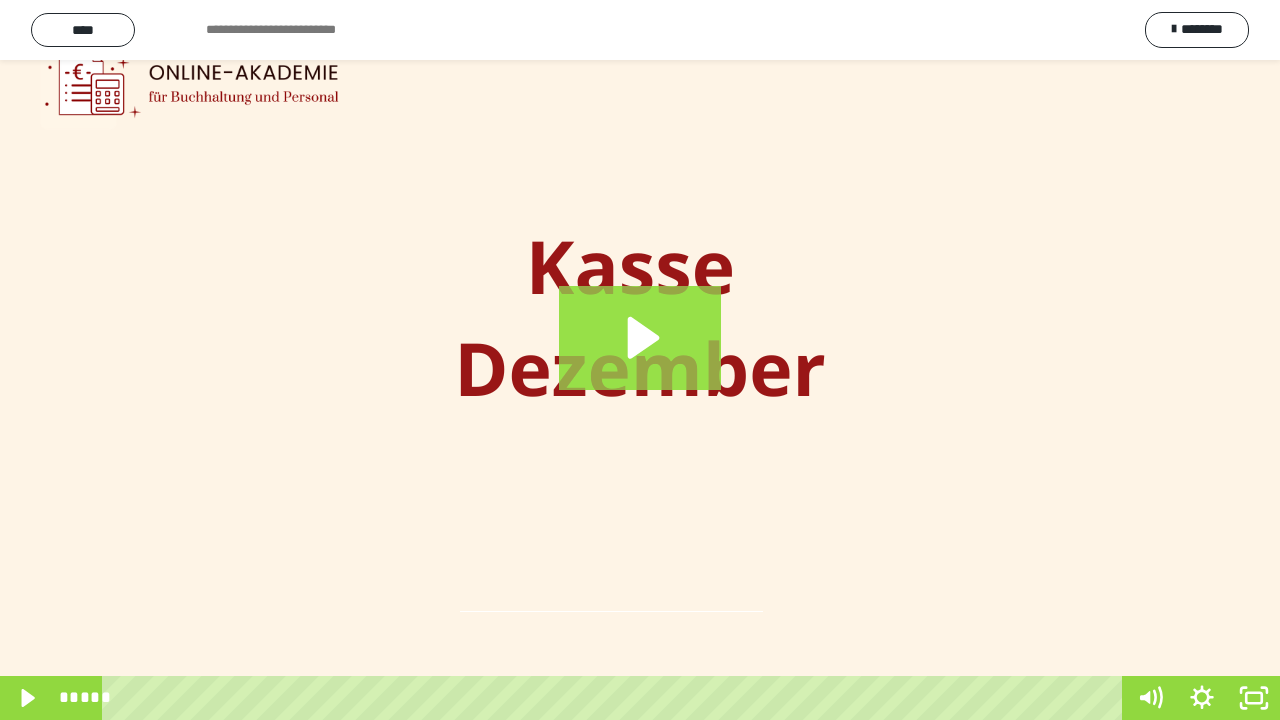 click 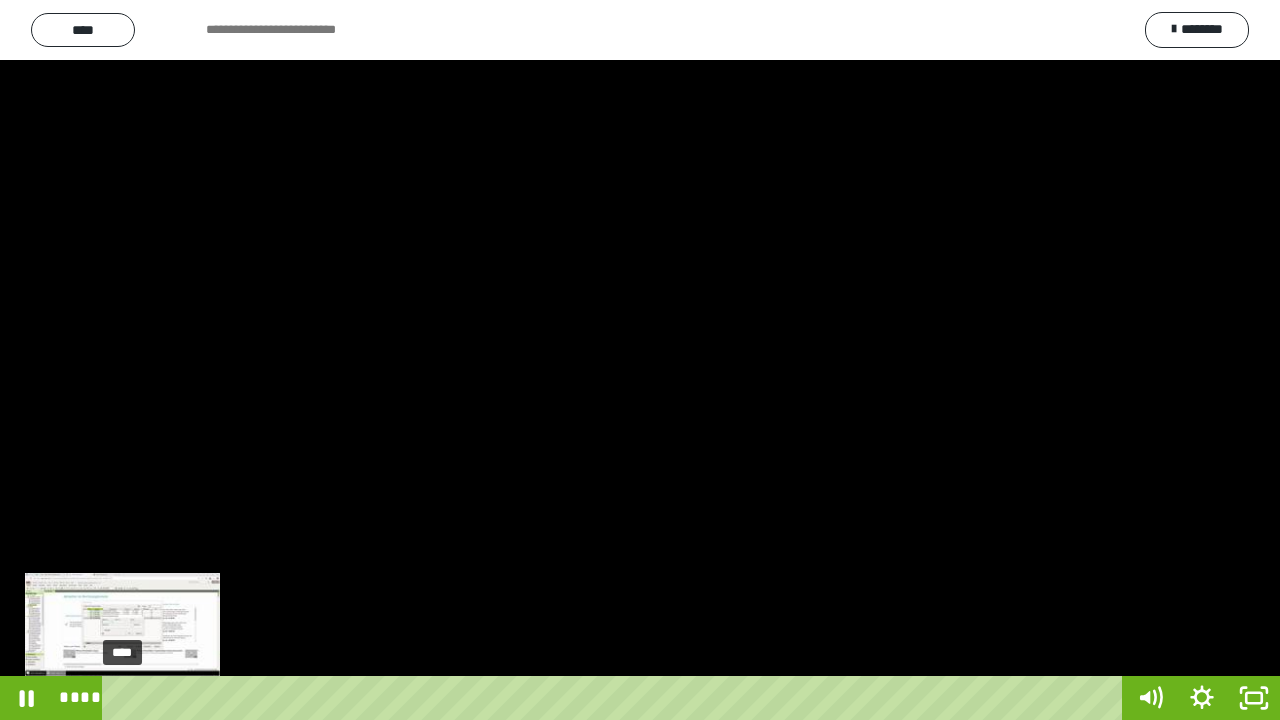 click on "****" at bounding box center [616, 698] 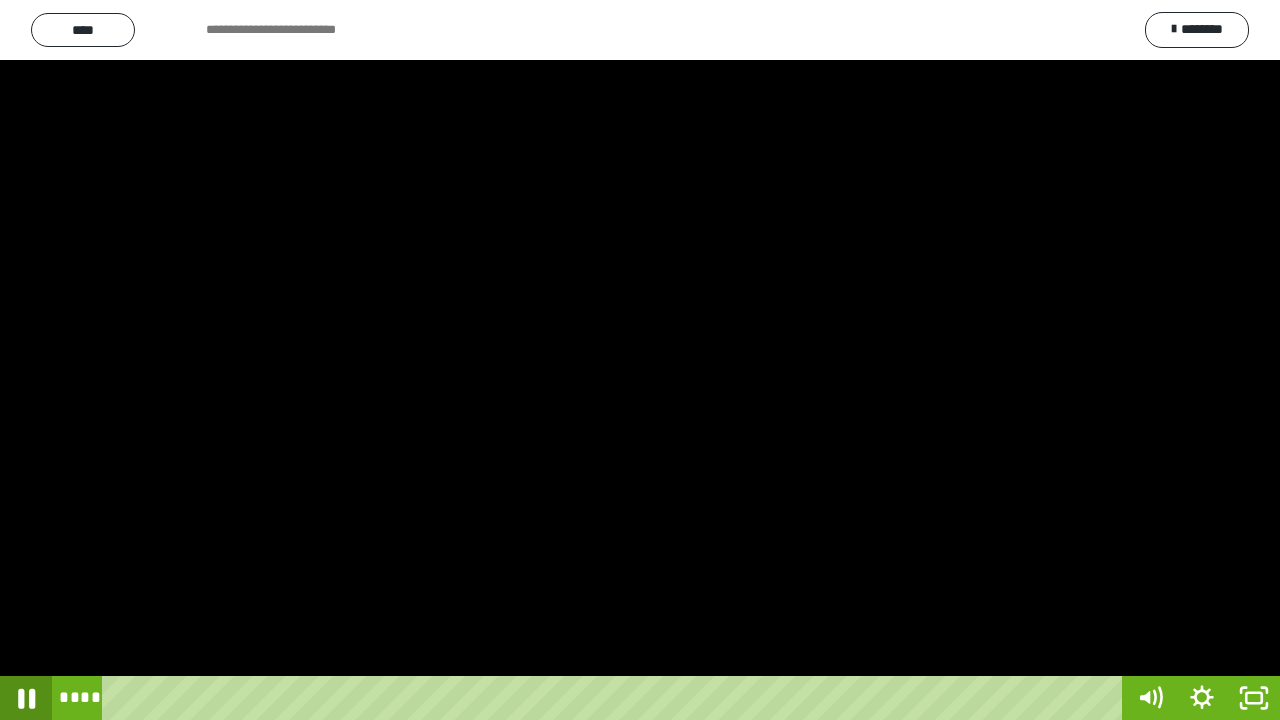 click 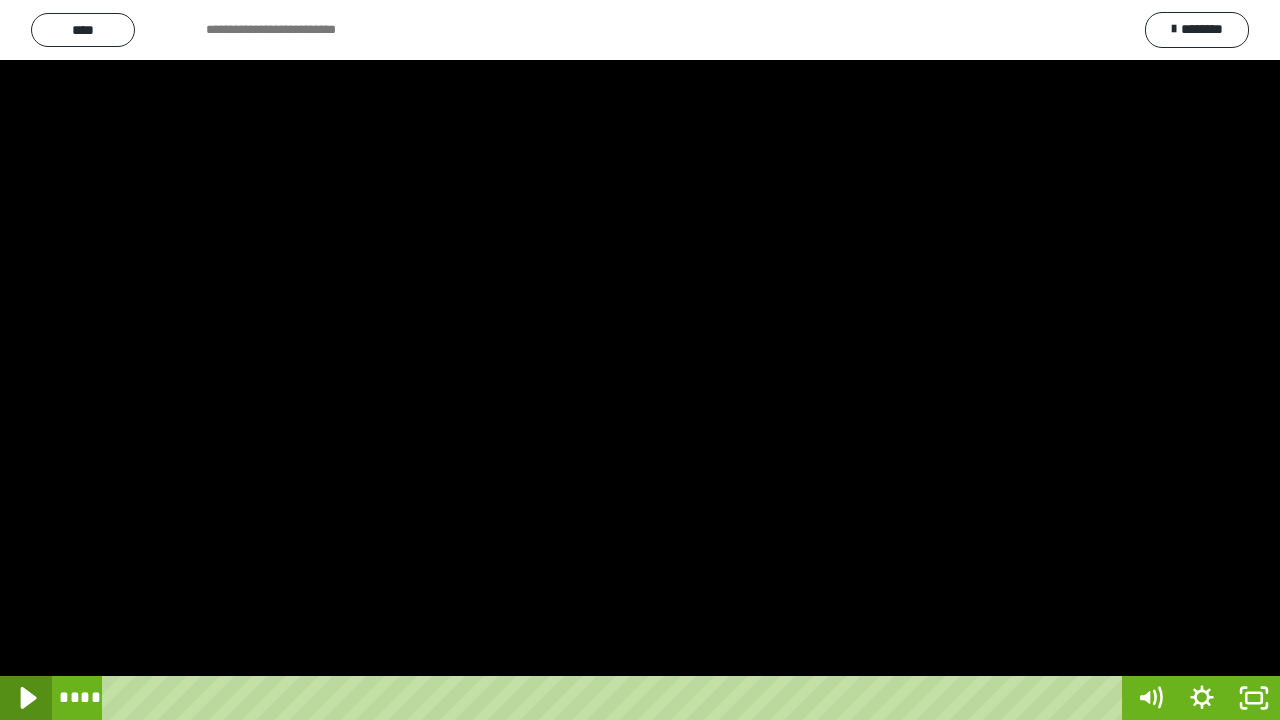 click 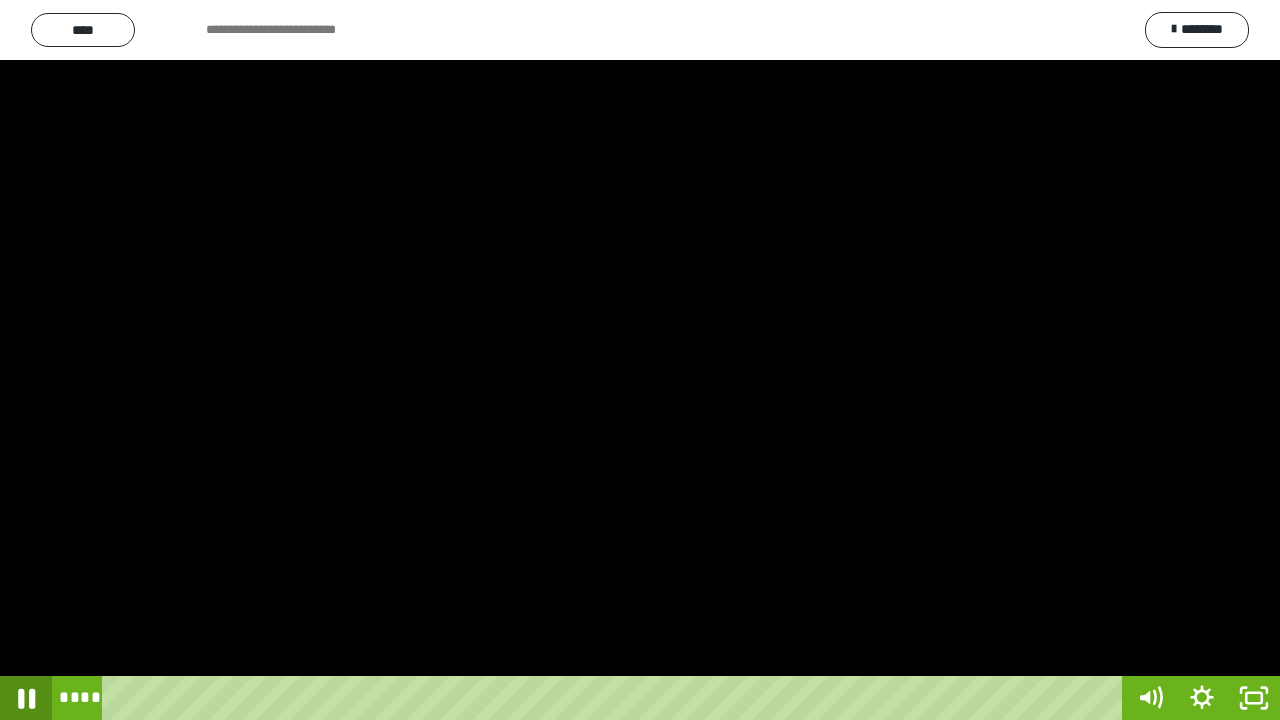 click 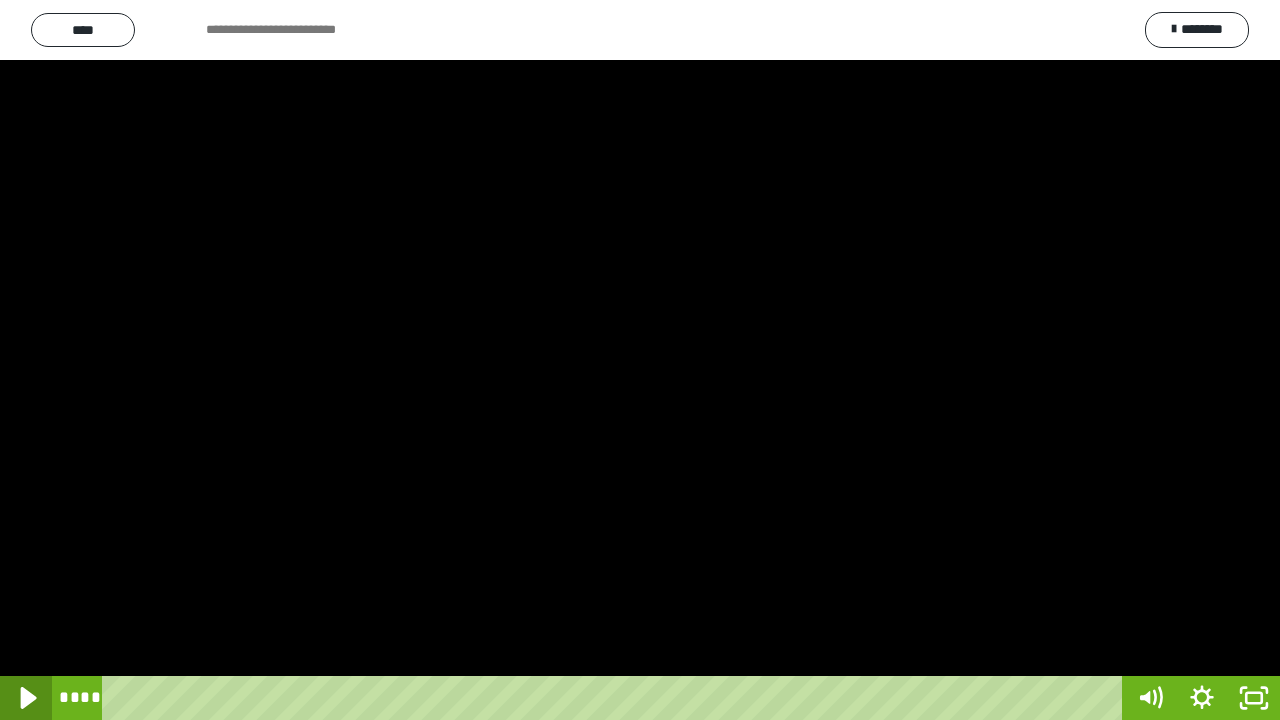 click 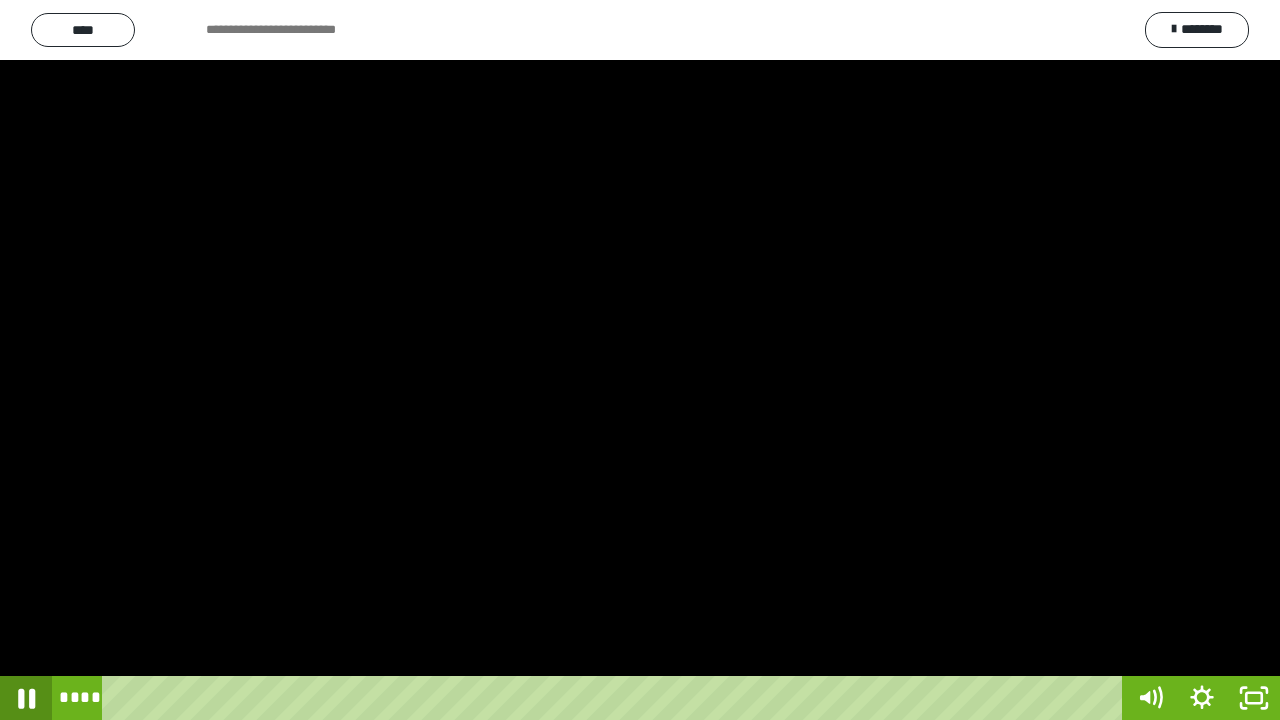 click 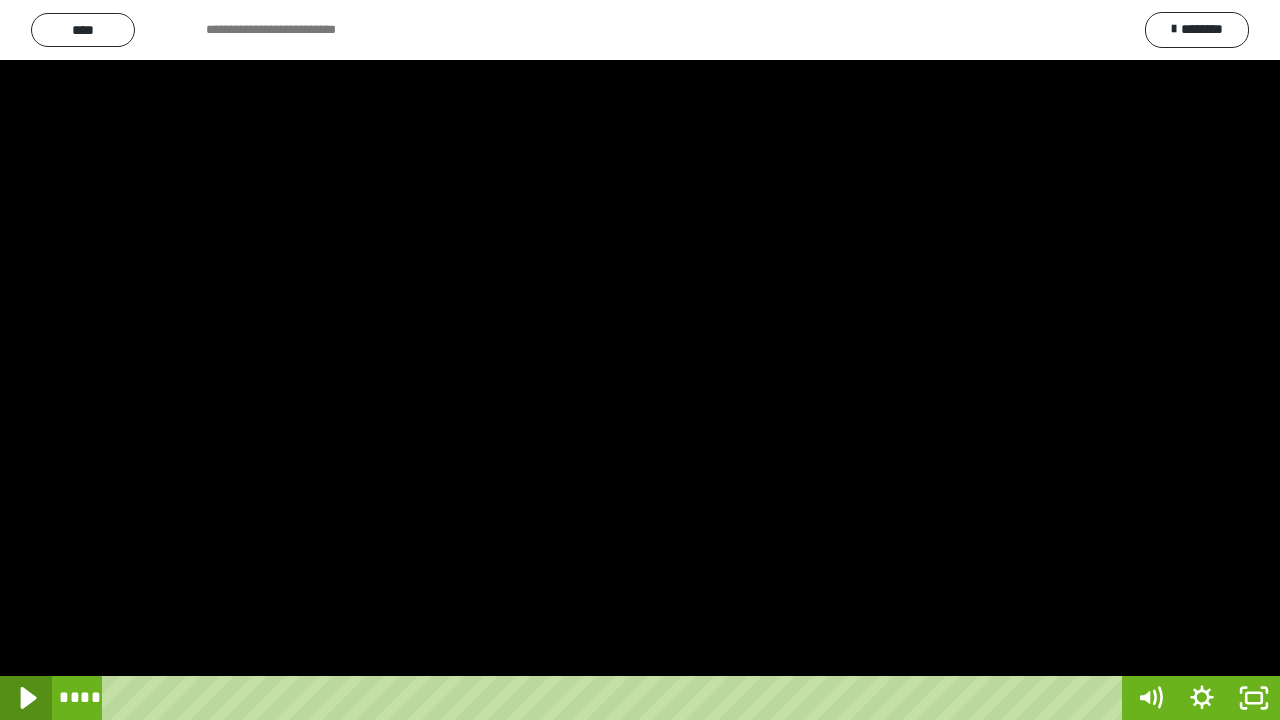 click 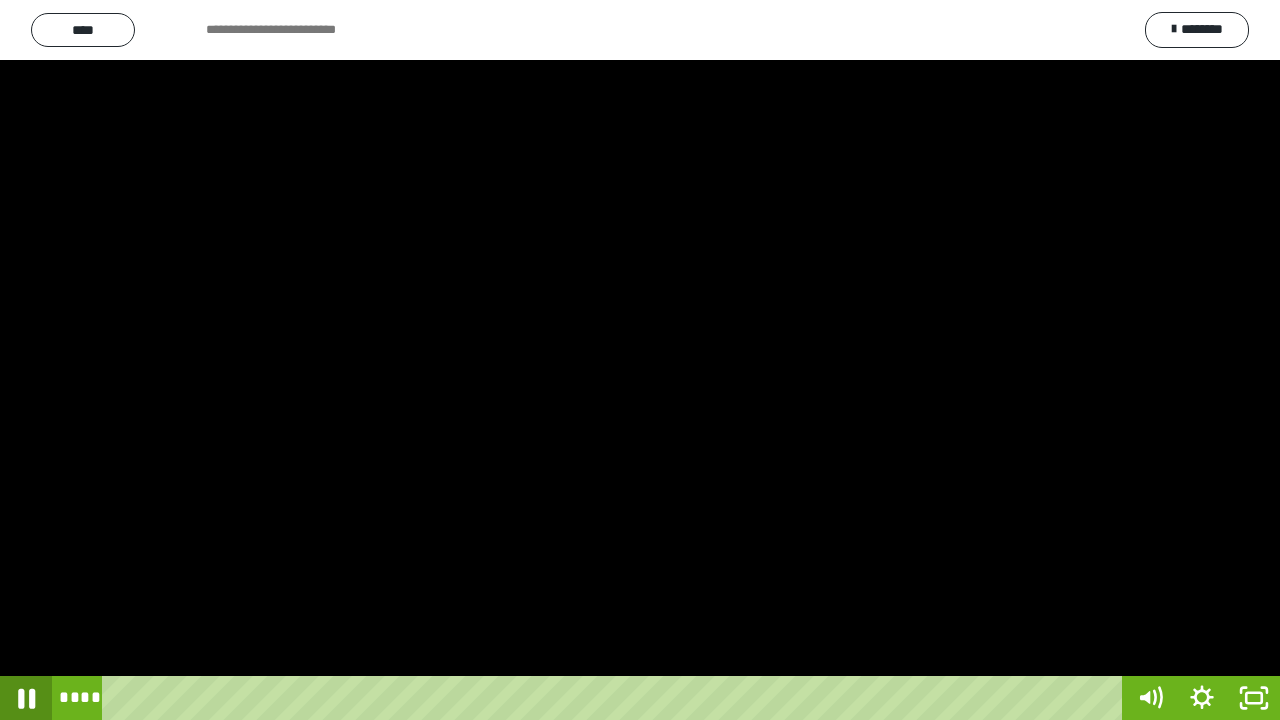 click 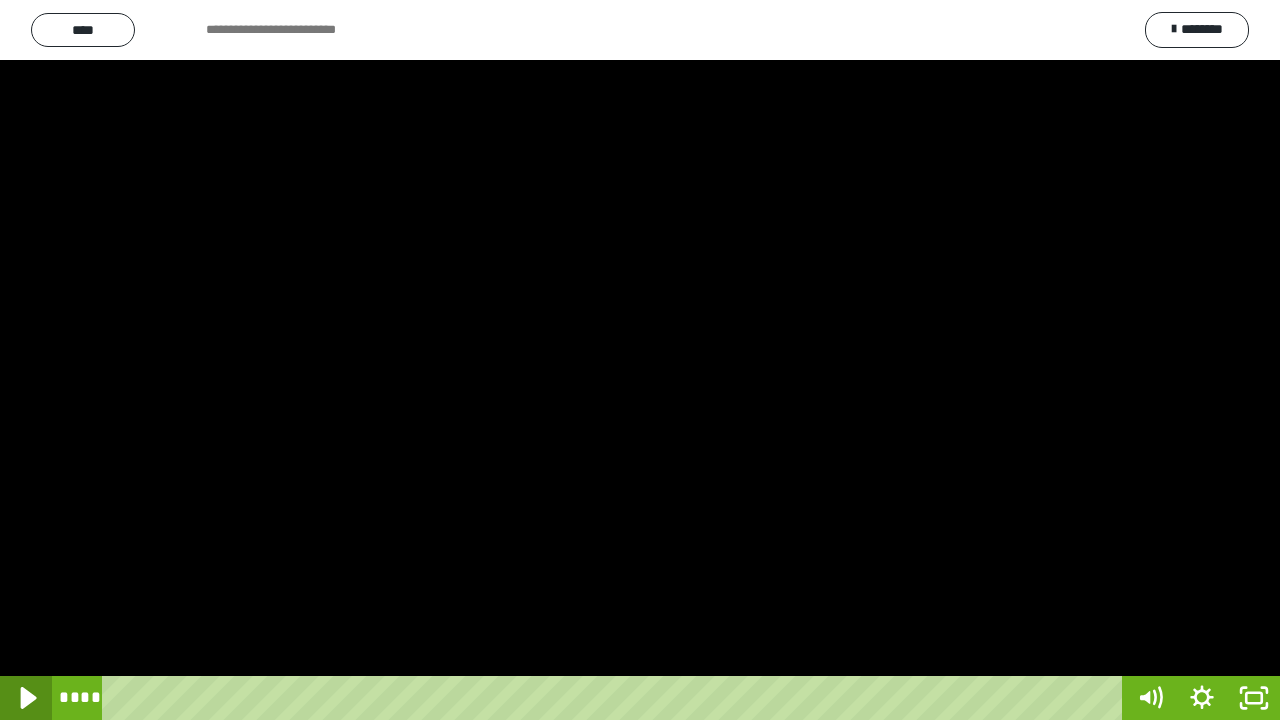 click 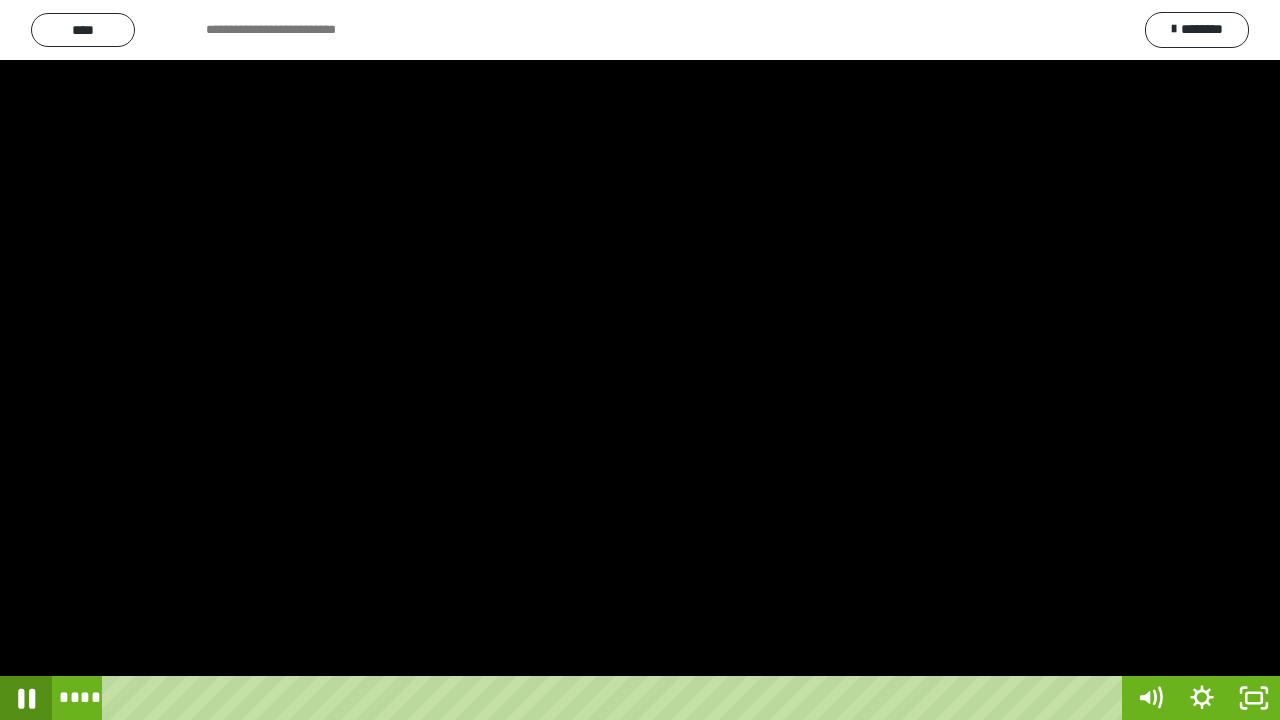 click 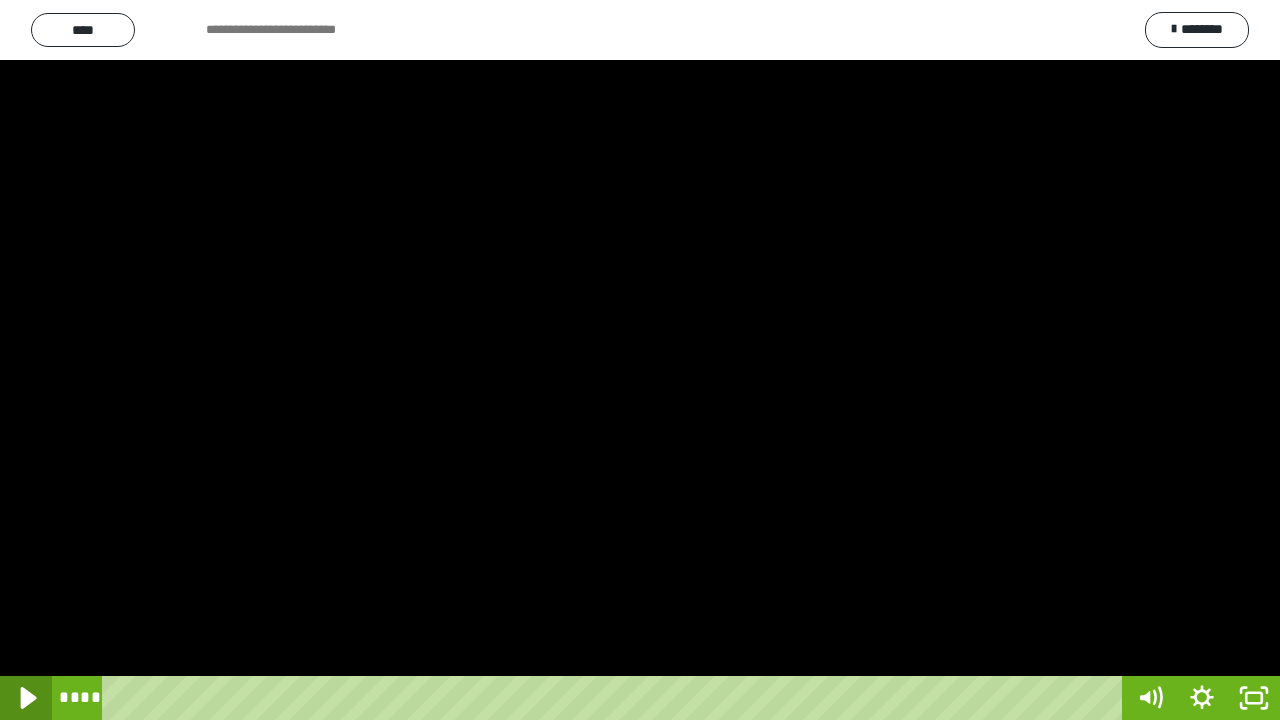 click 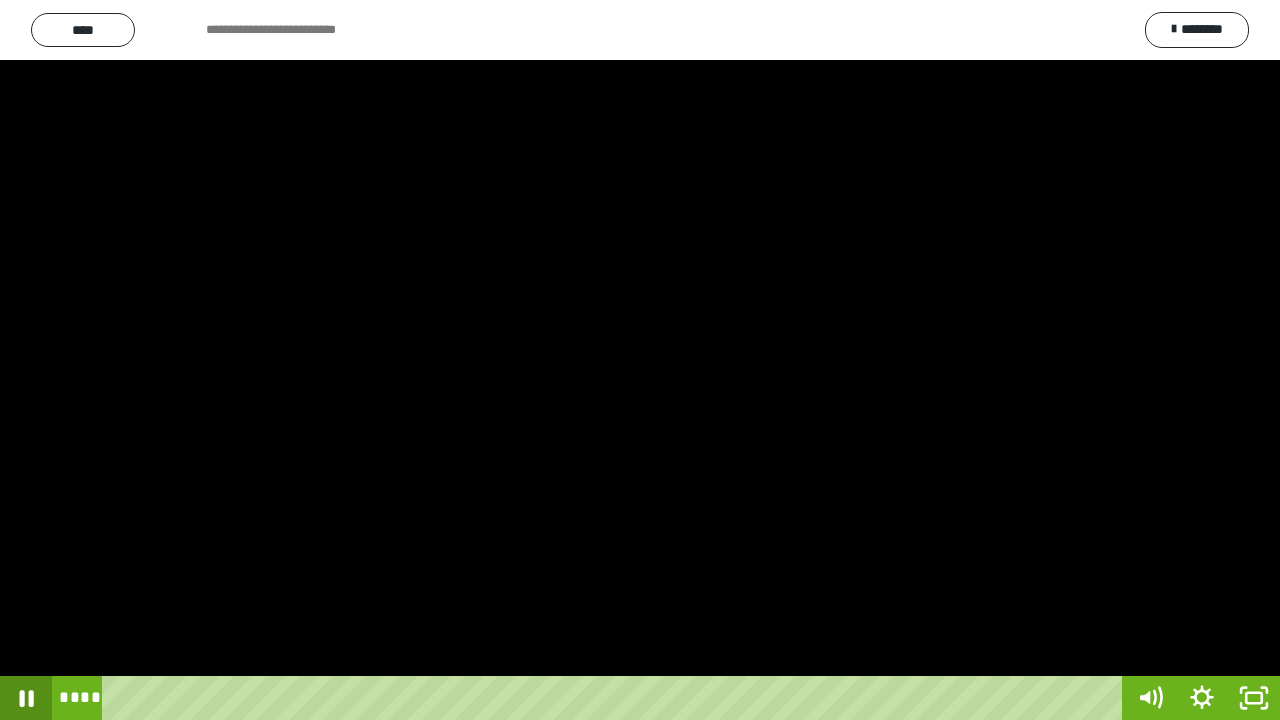 click 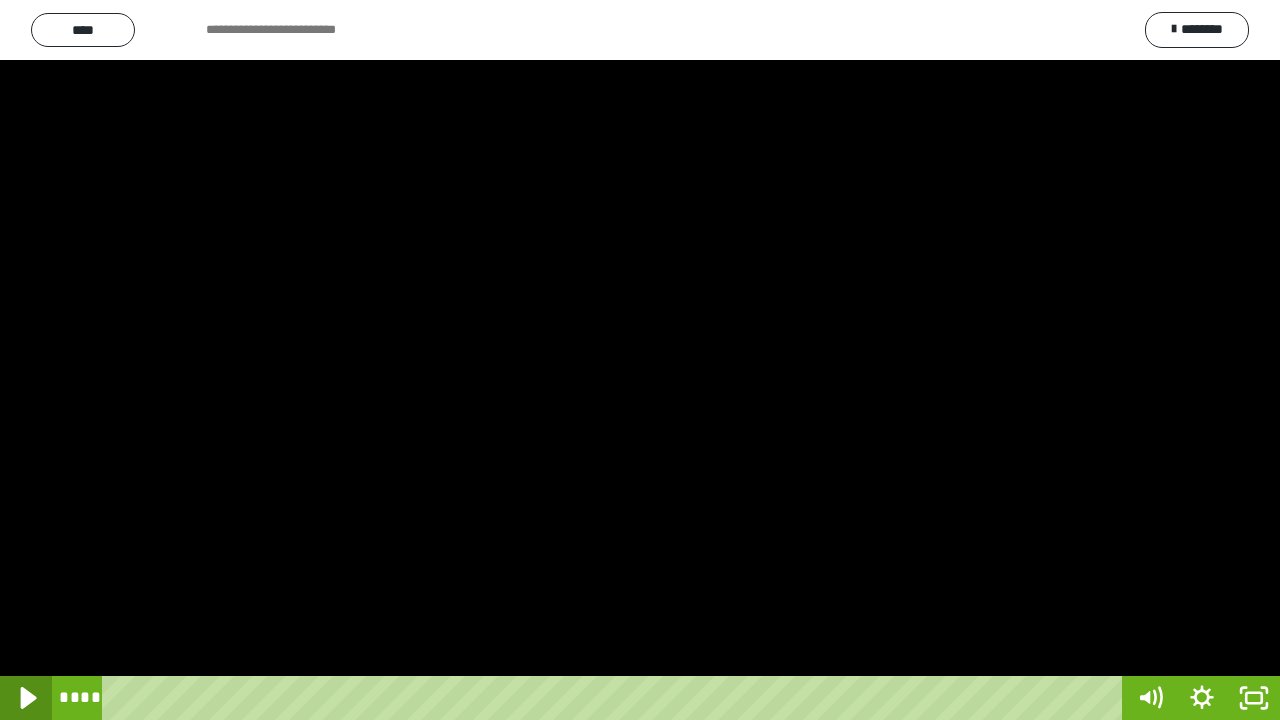 click 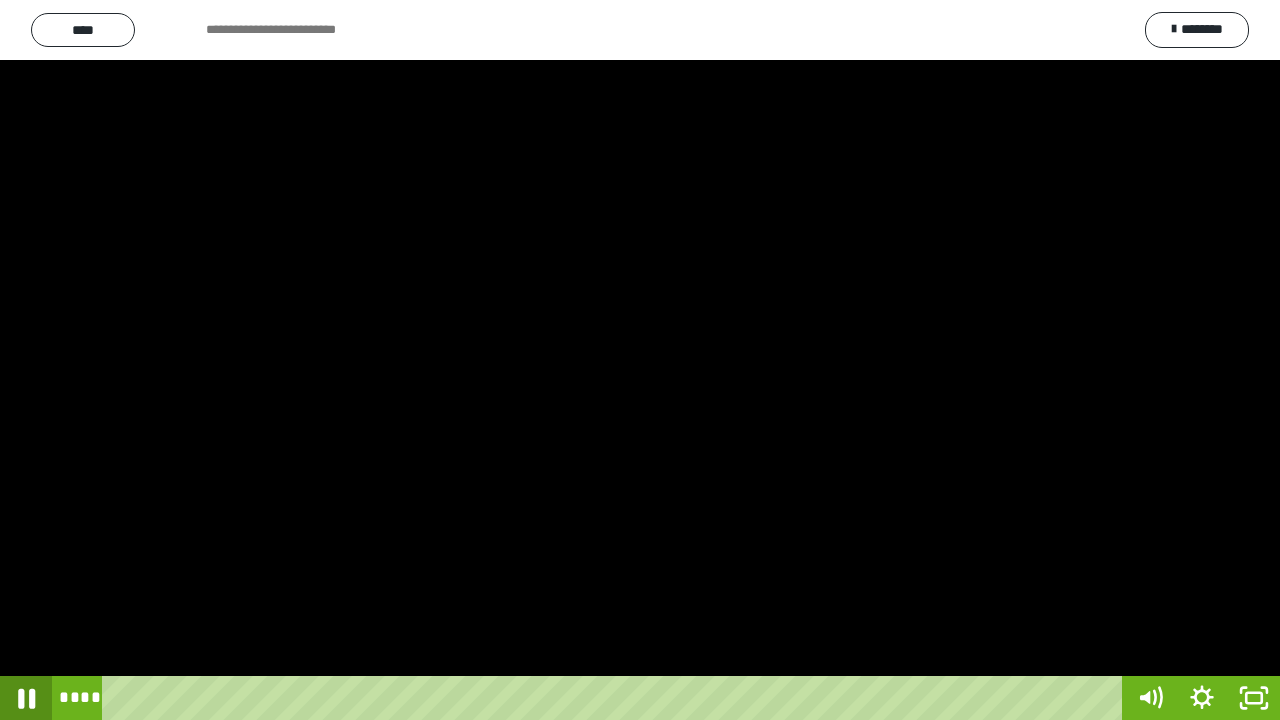 click 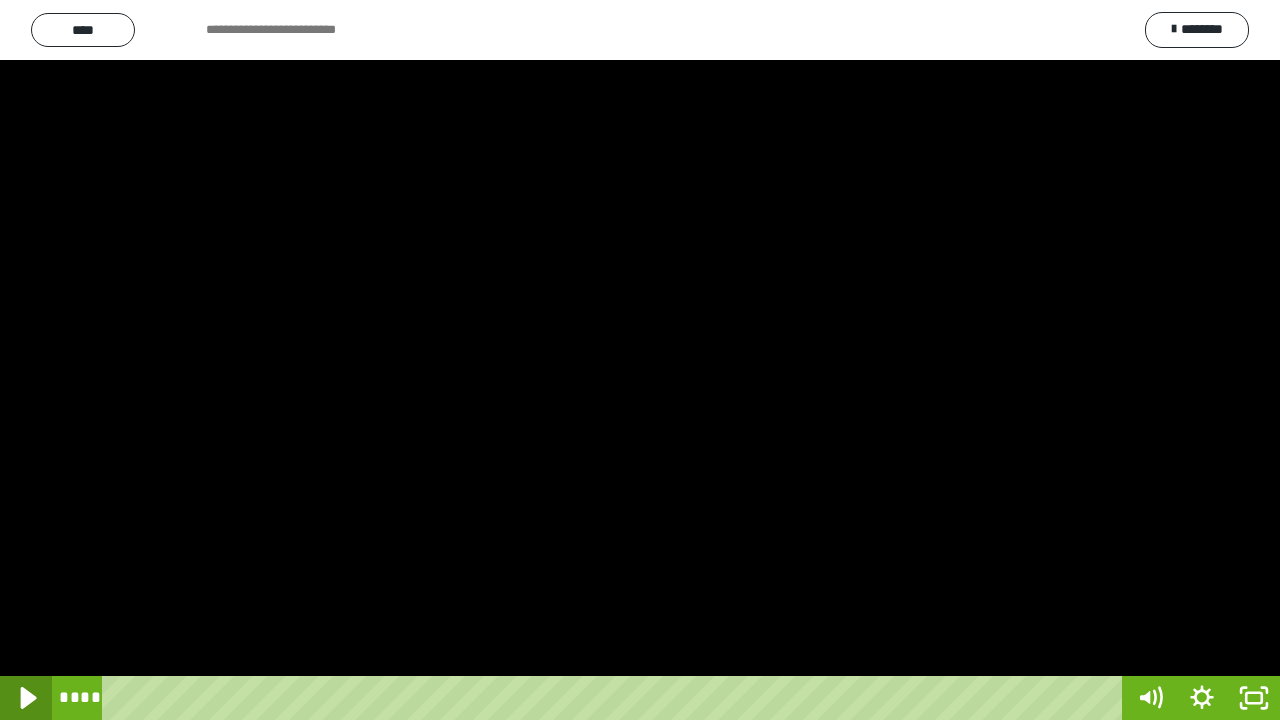 click 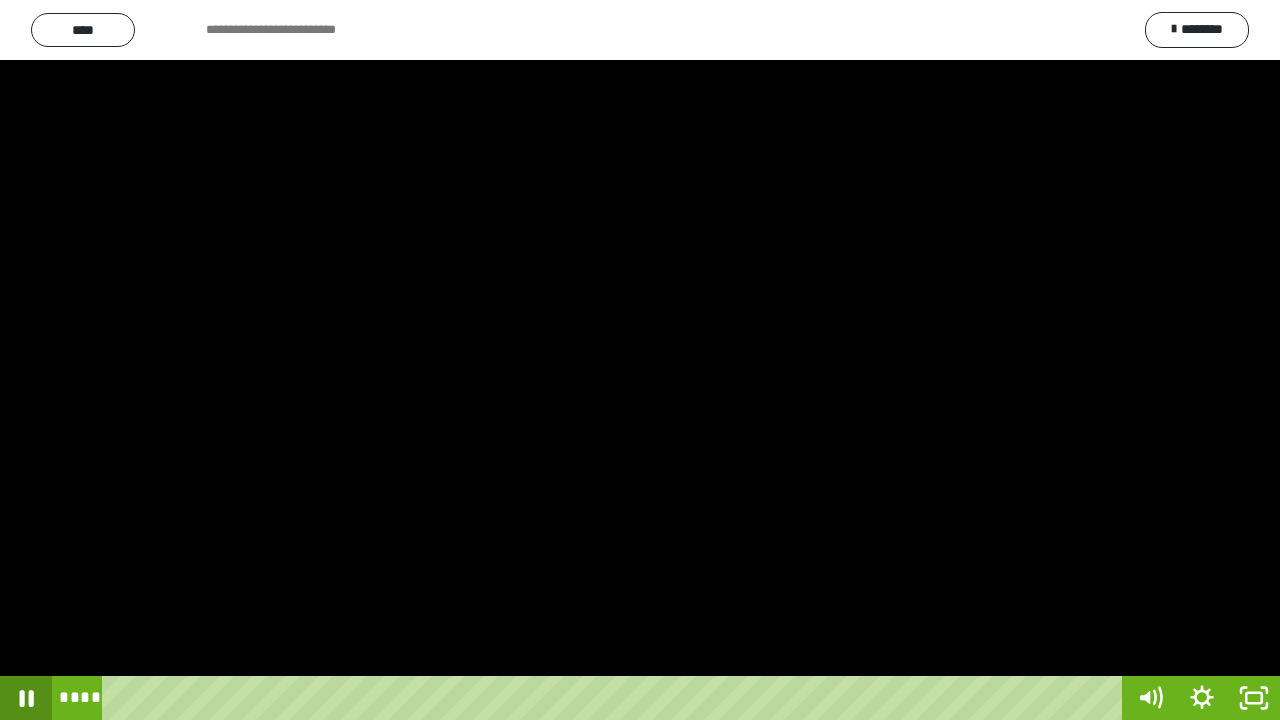 click 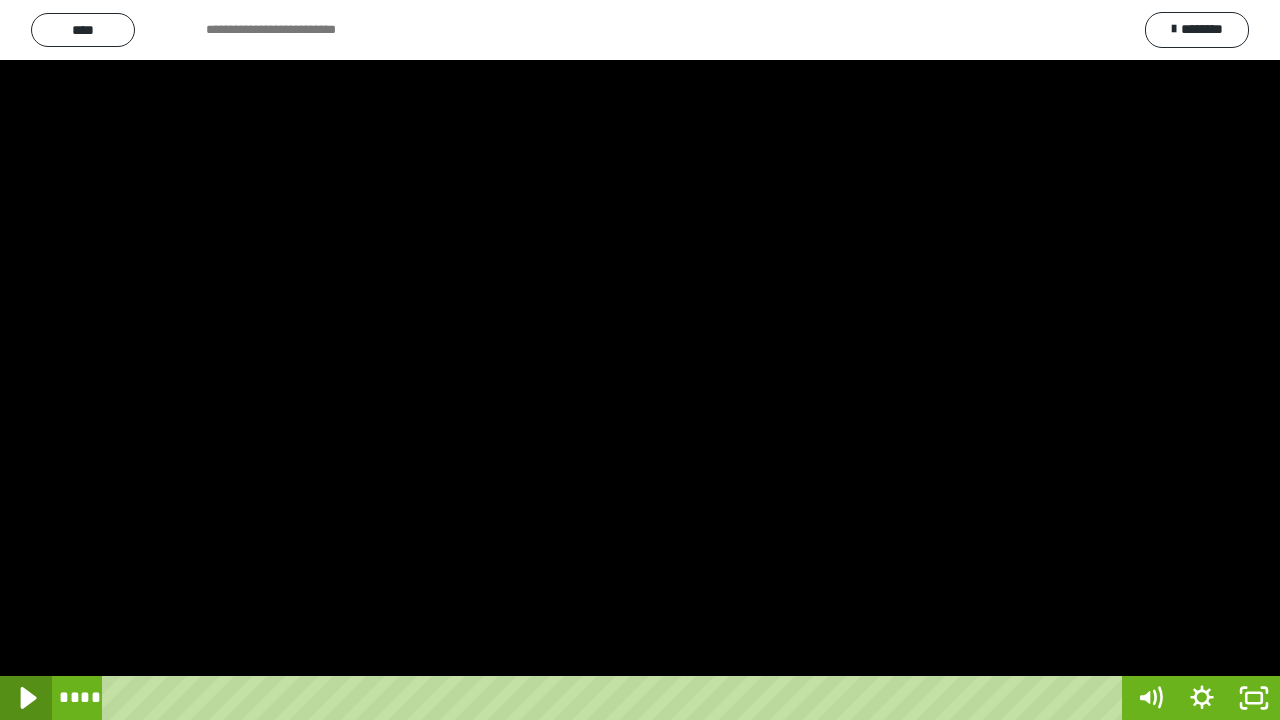 click 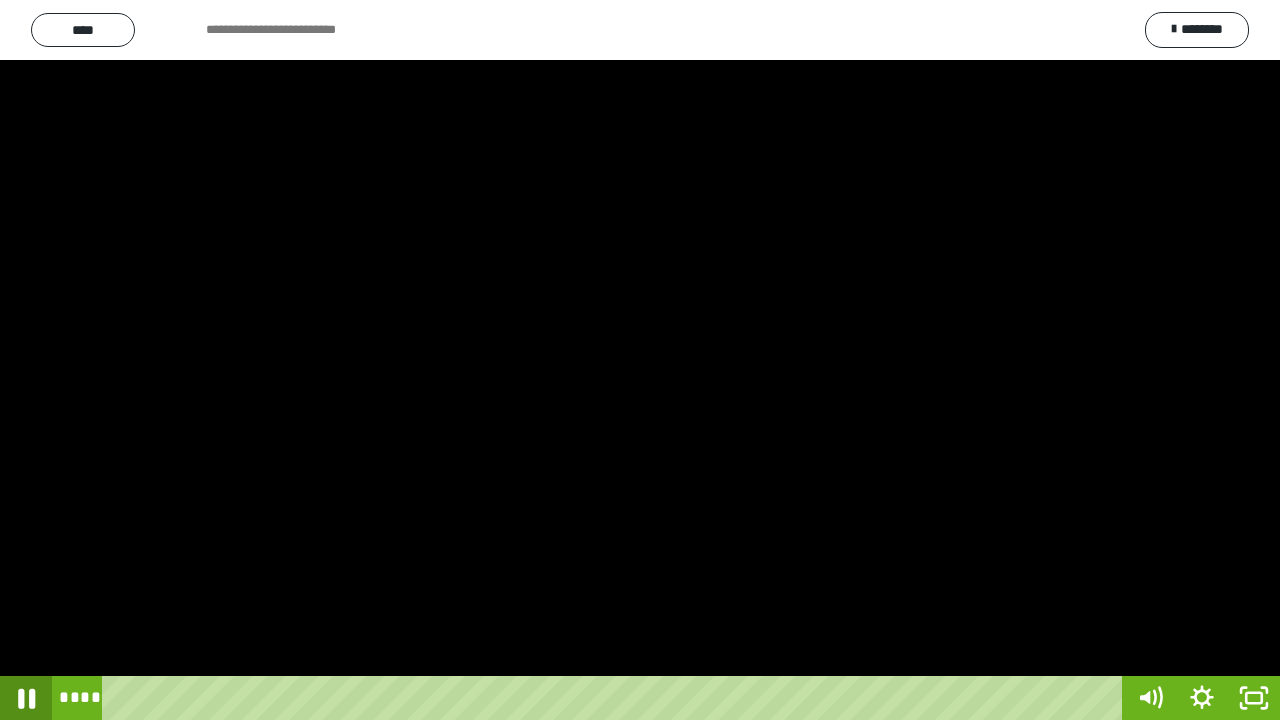 click 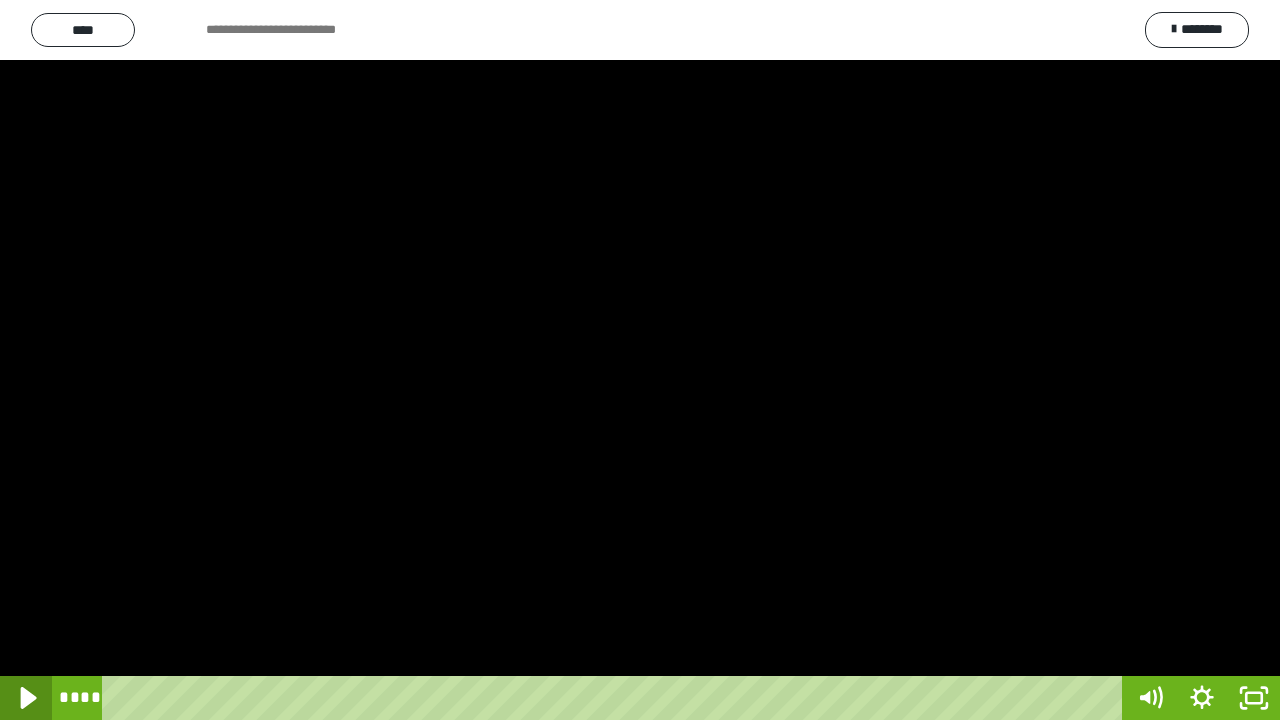 click 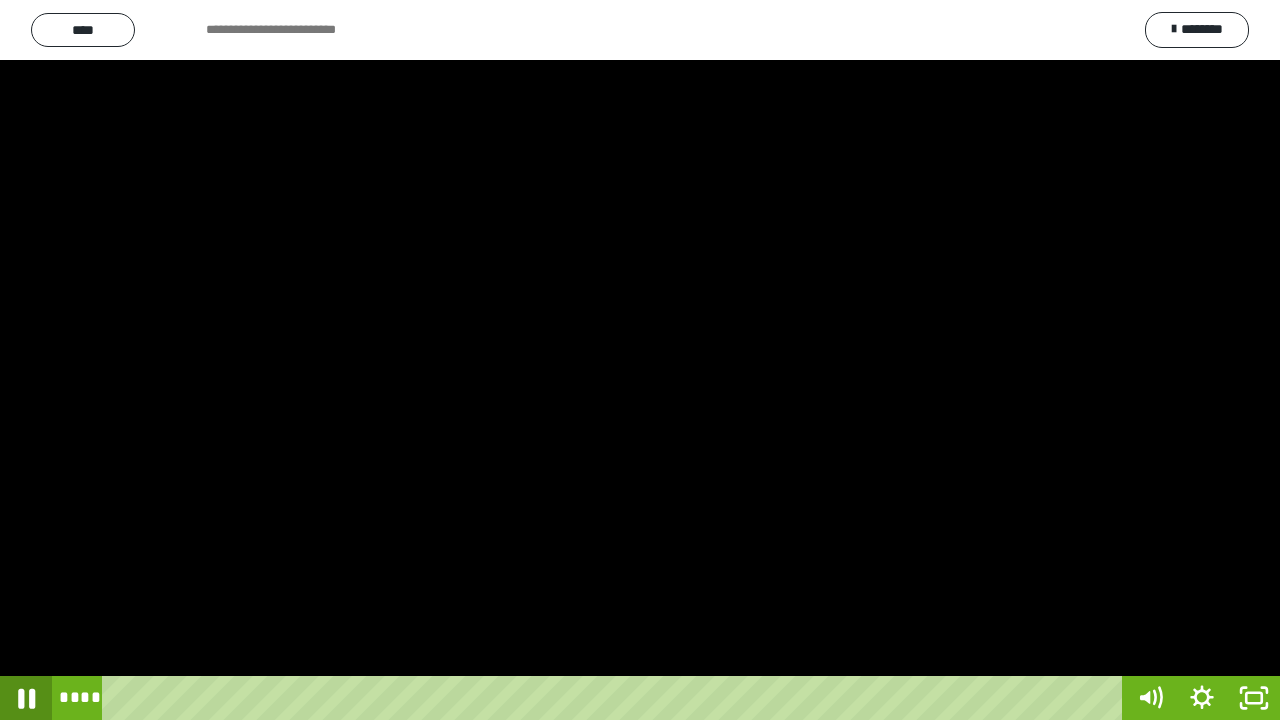 click 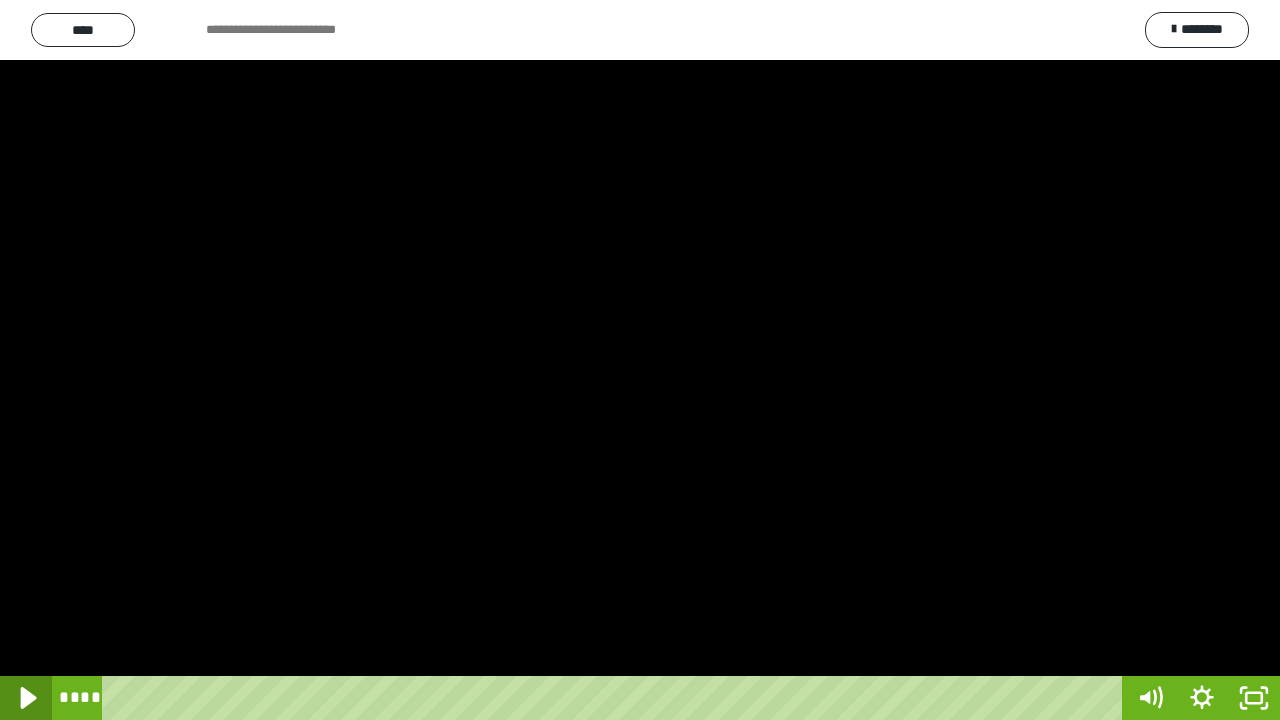 click 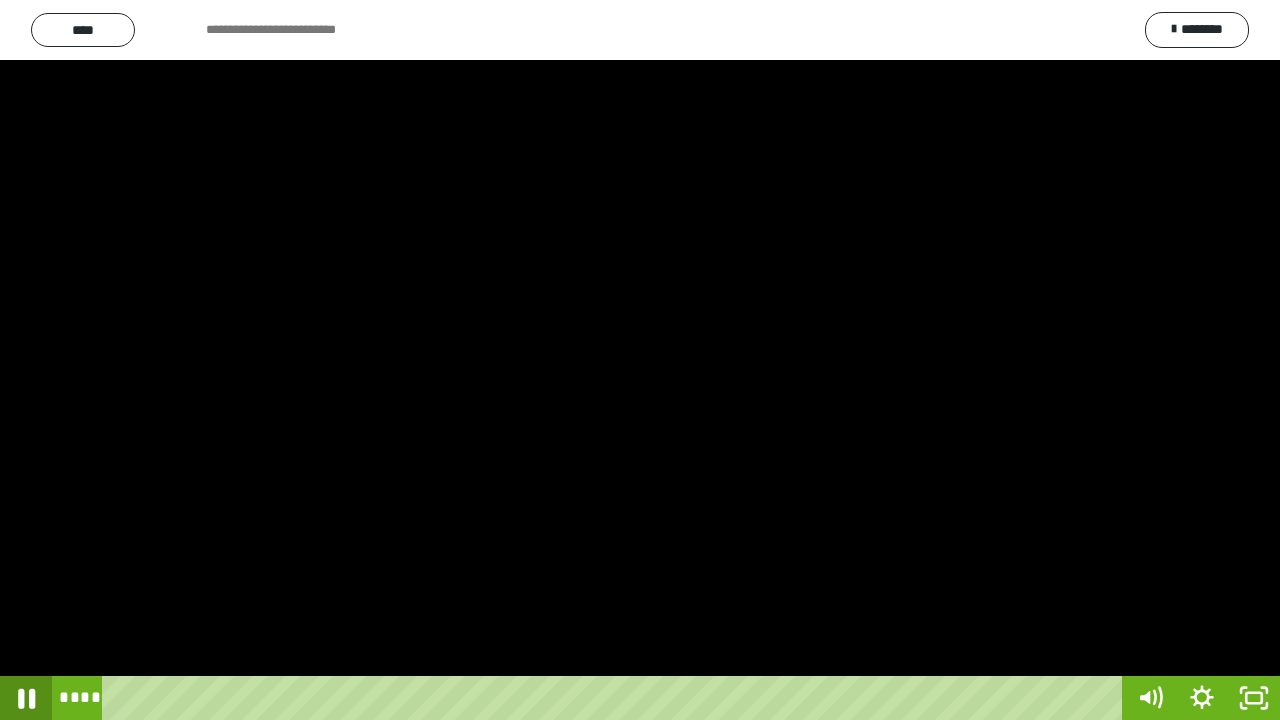 click 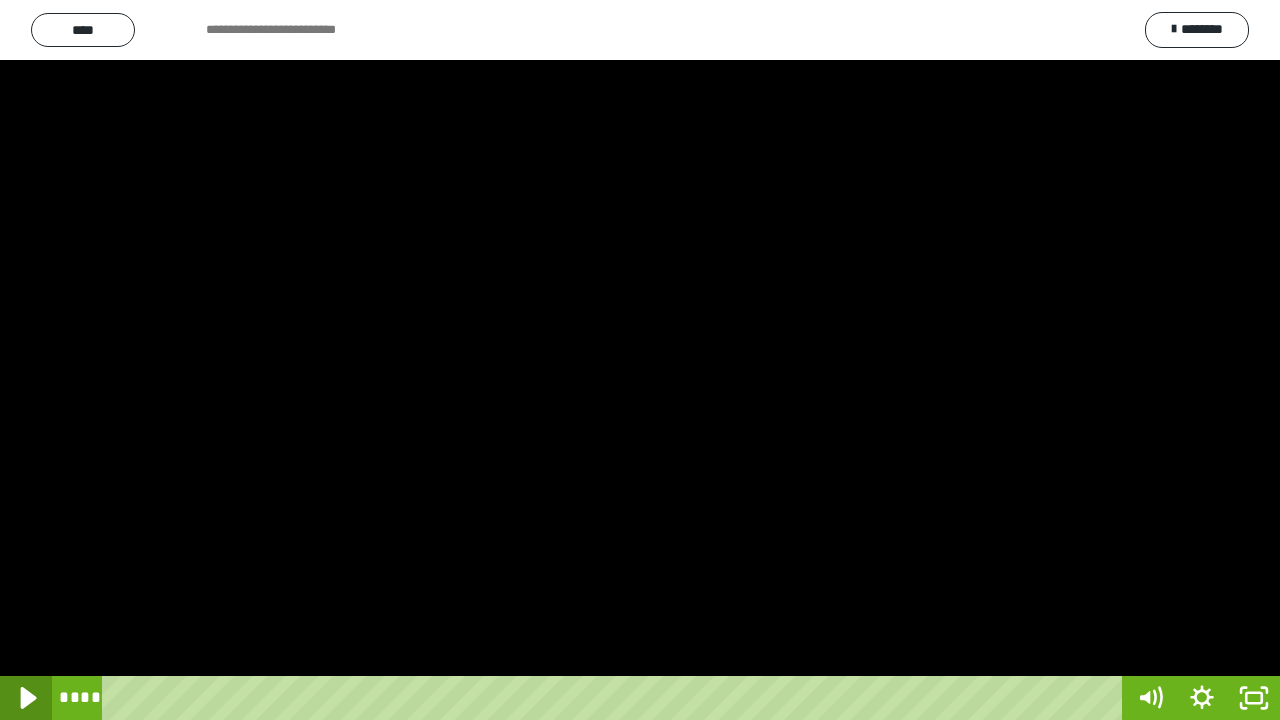 click 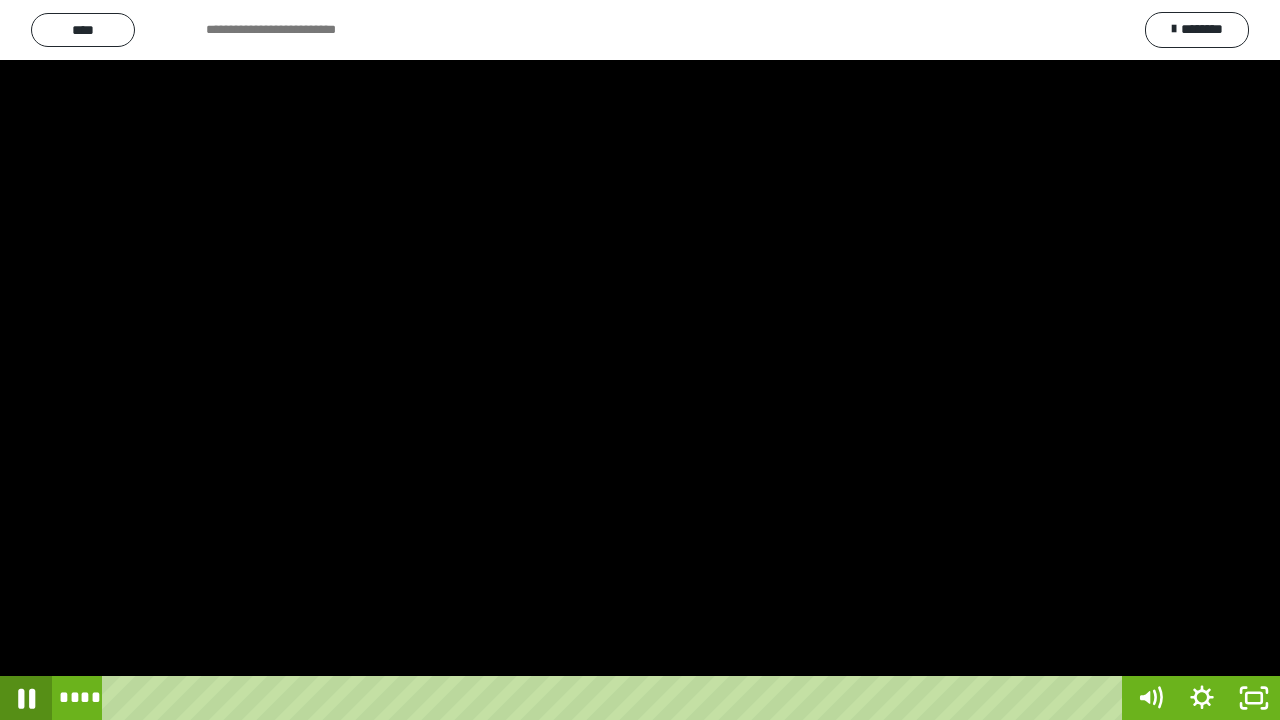 click 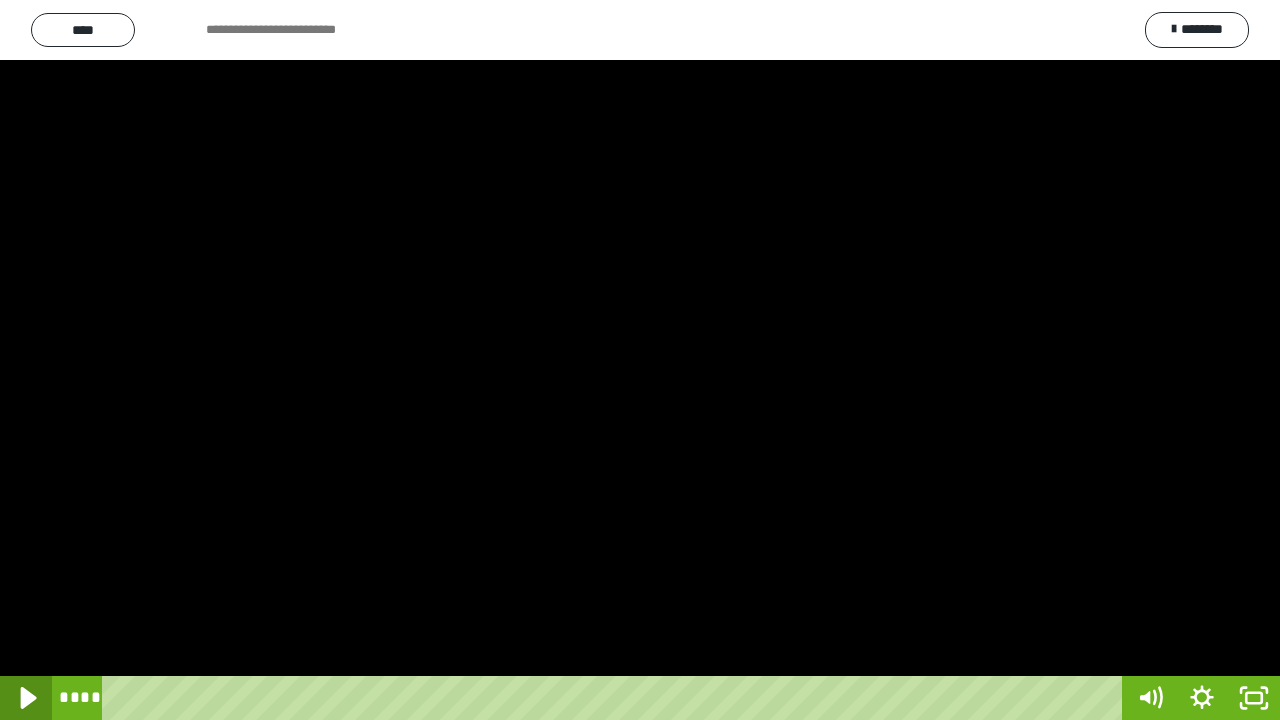 click 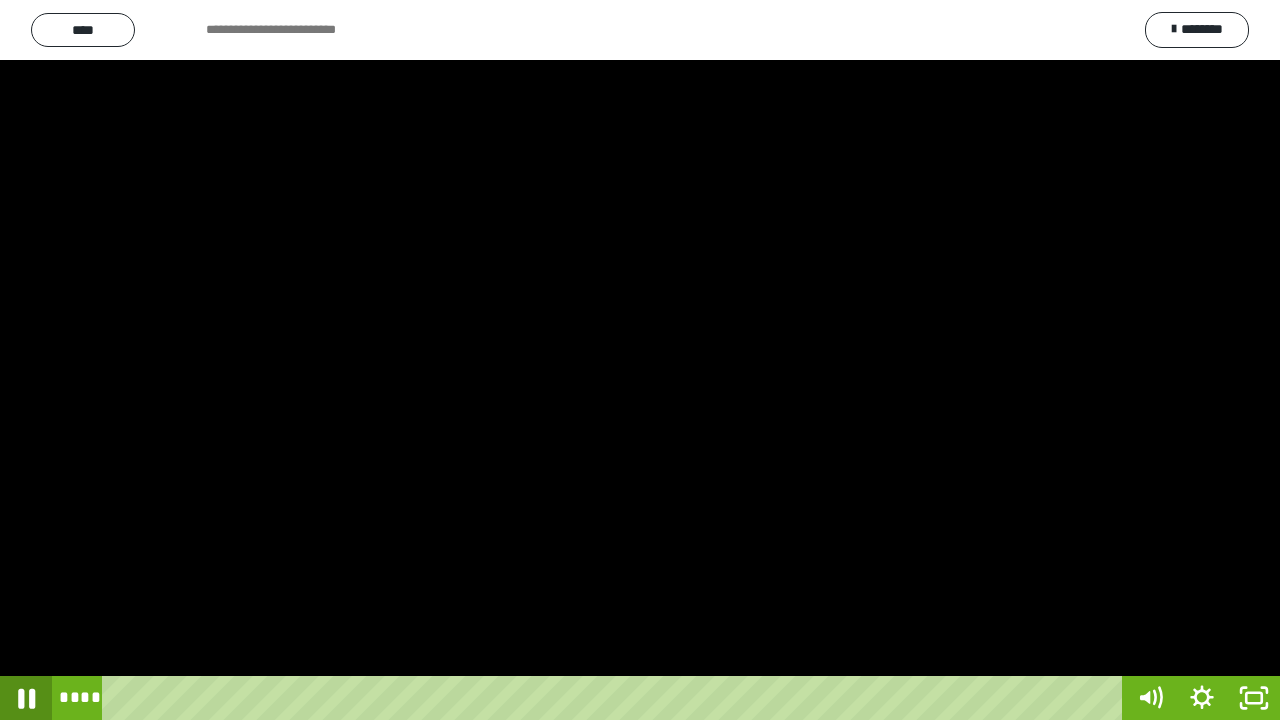 click 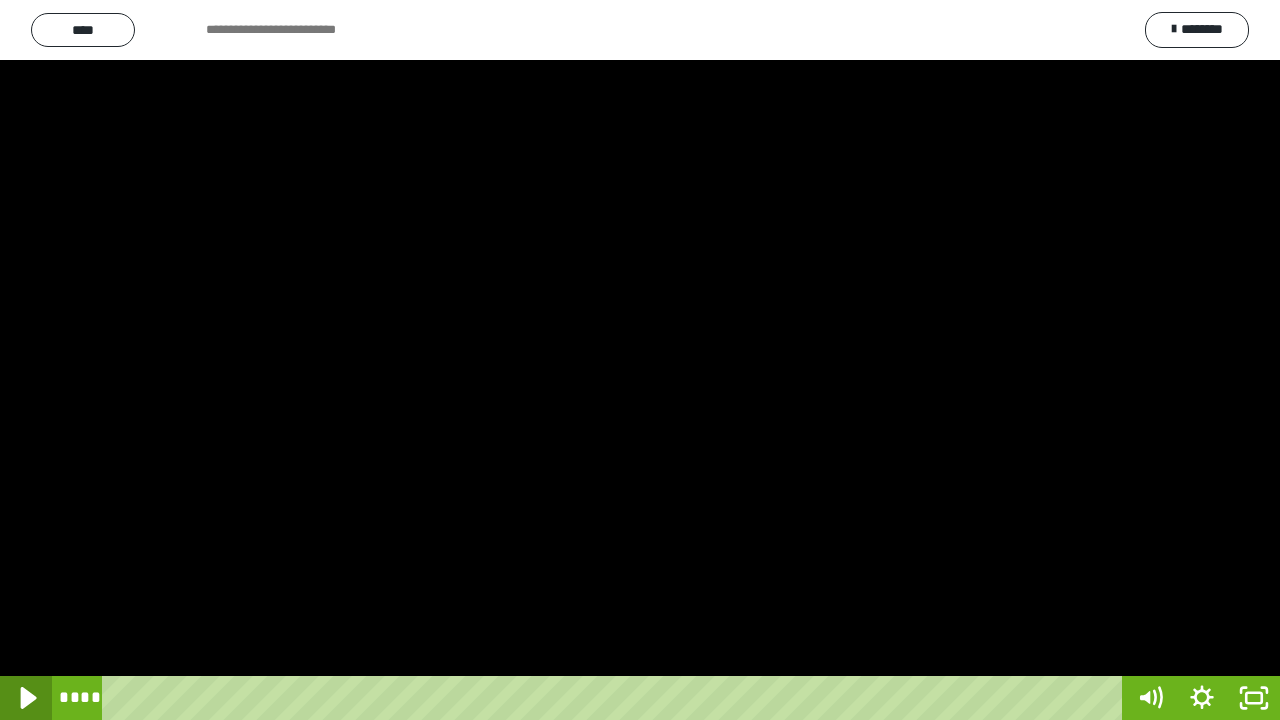 click 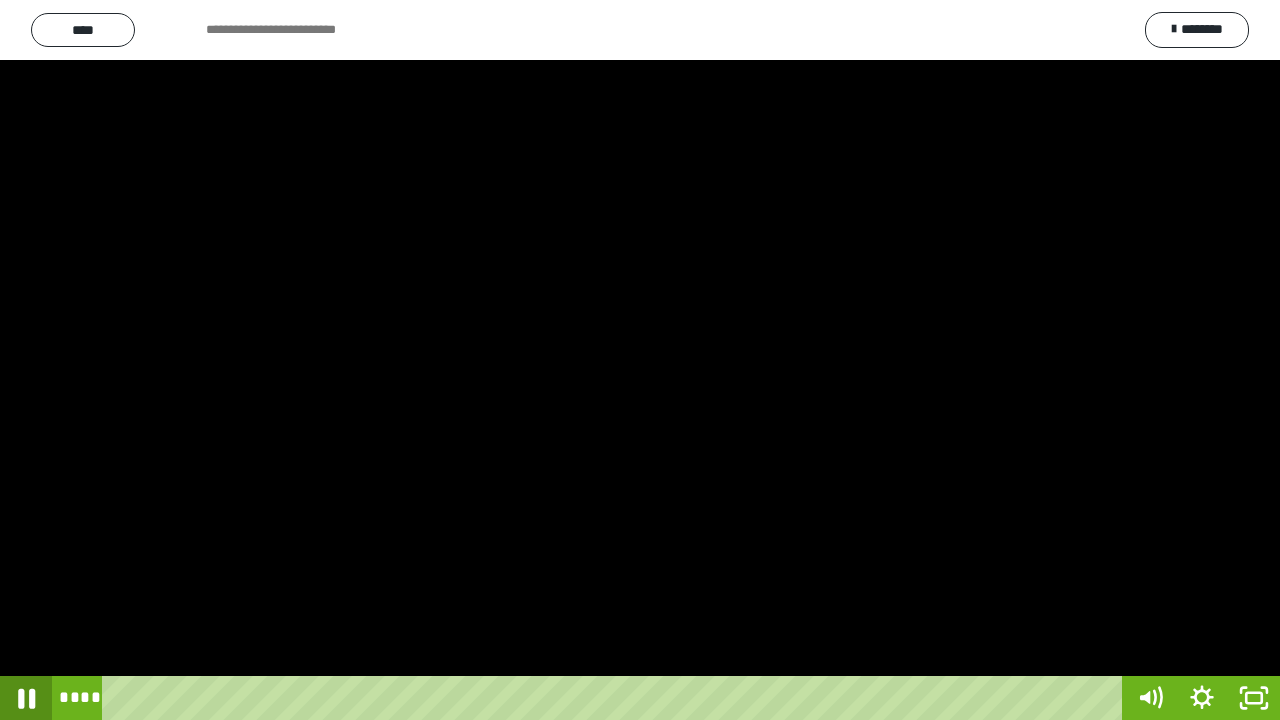 click 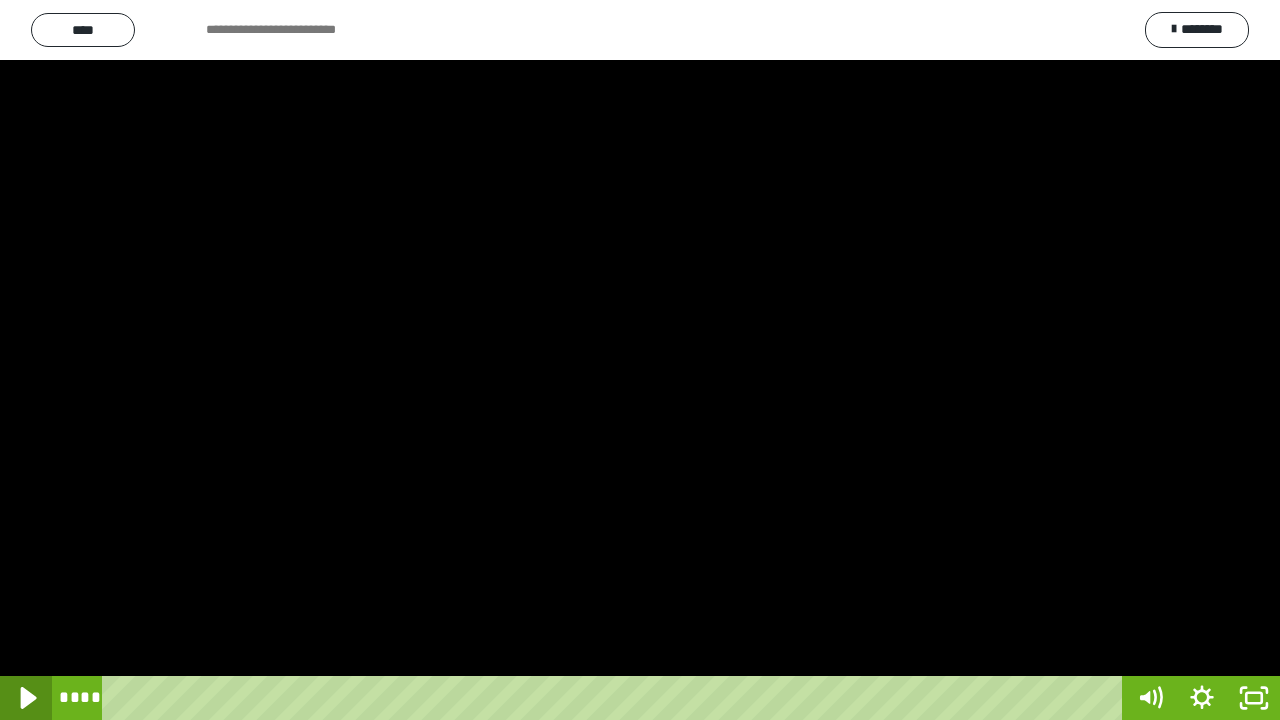 click 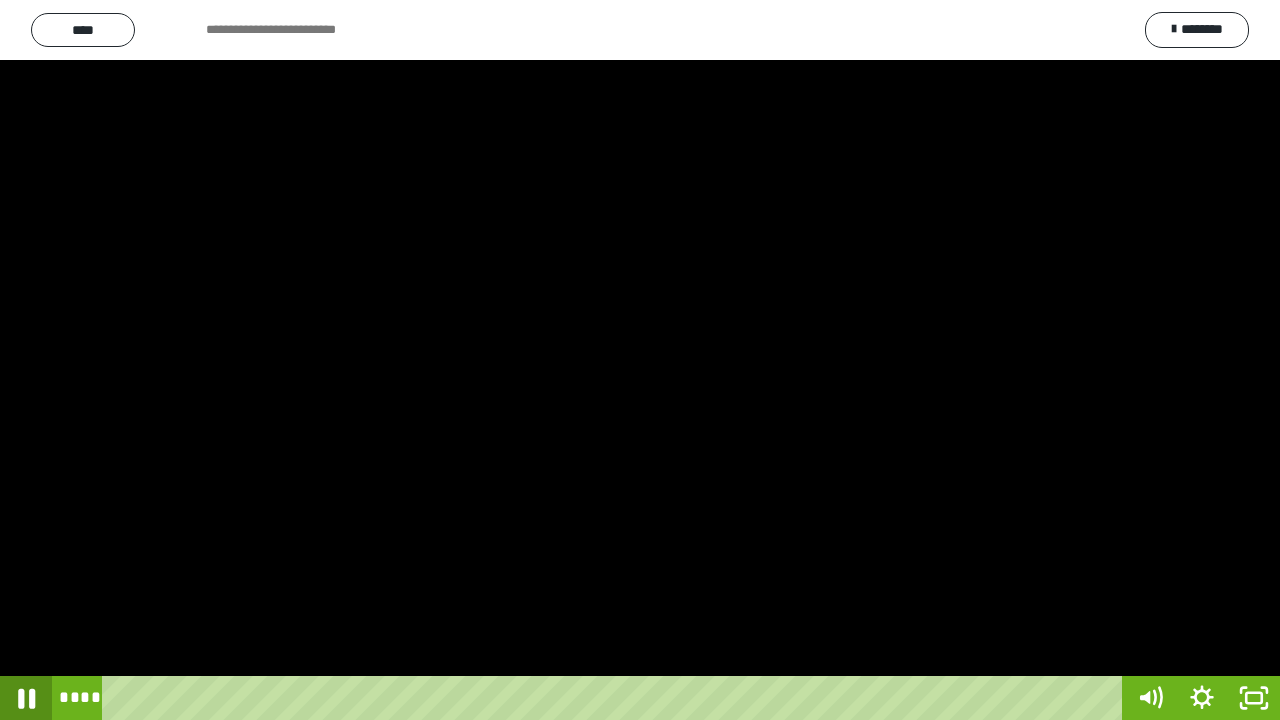 click 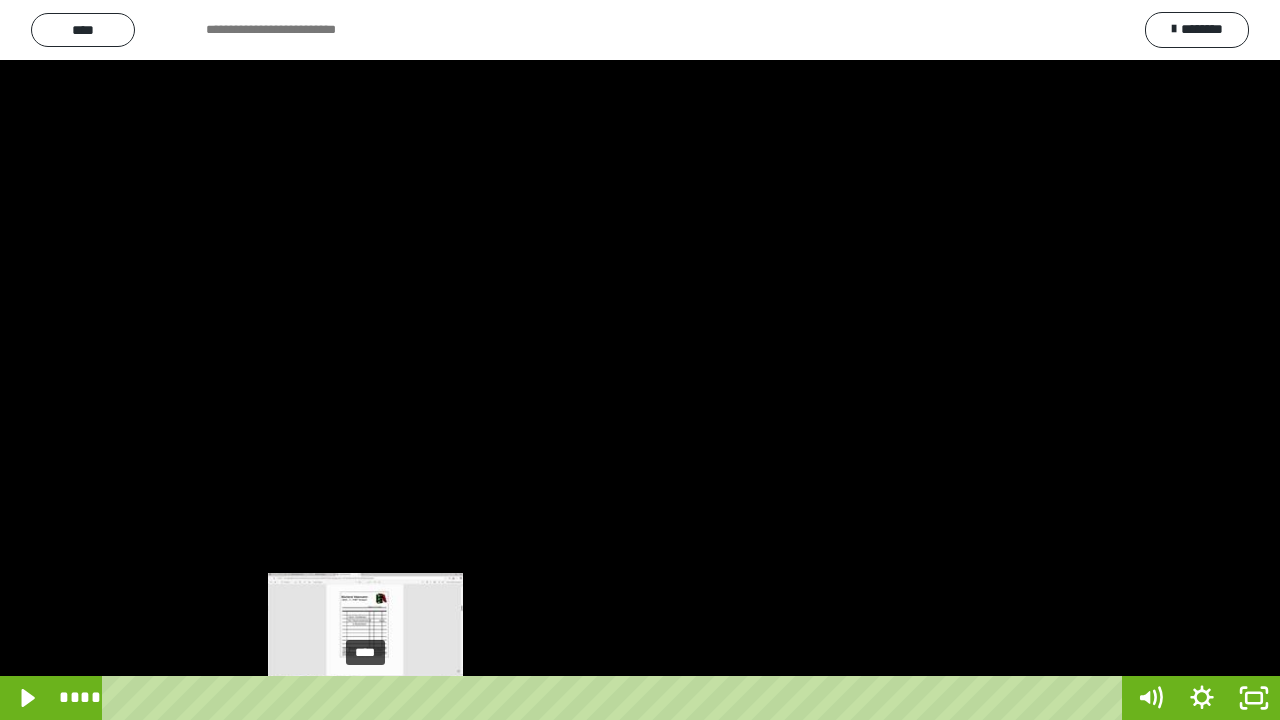 click on "****" at bounding box center (616, 698) 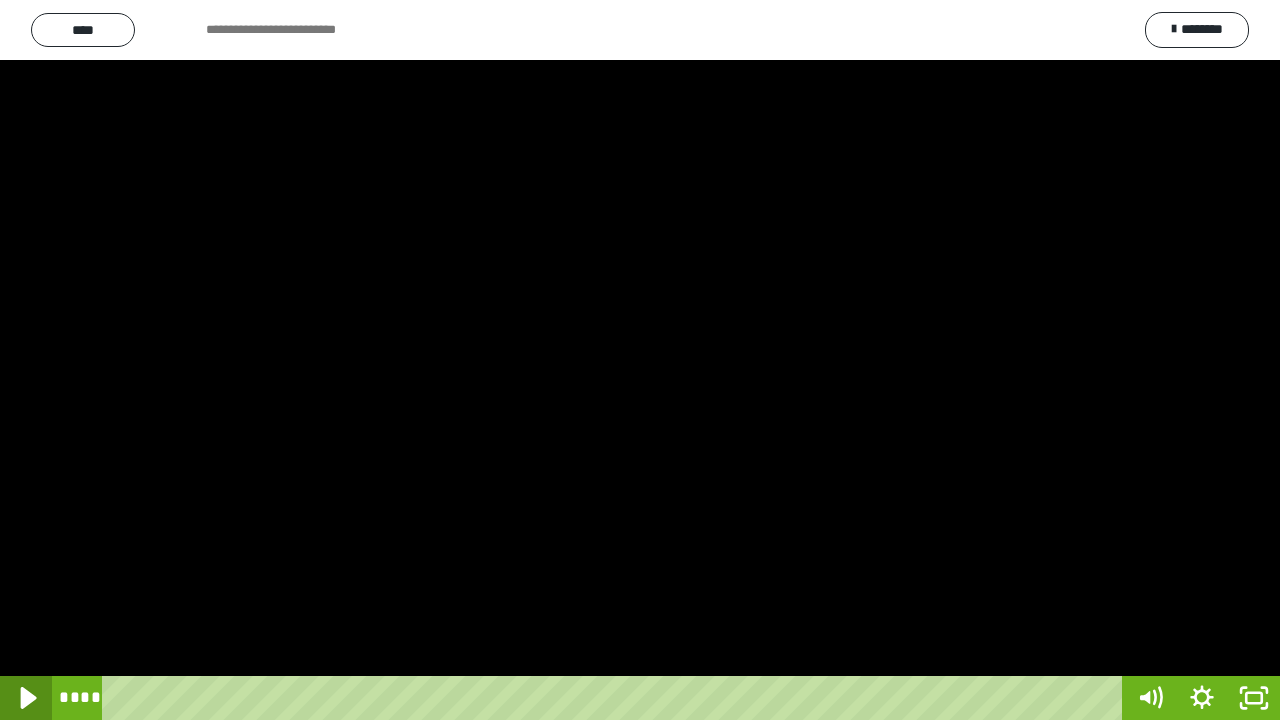 click 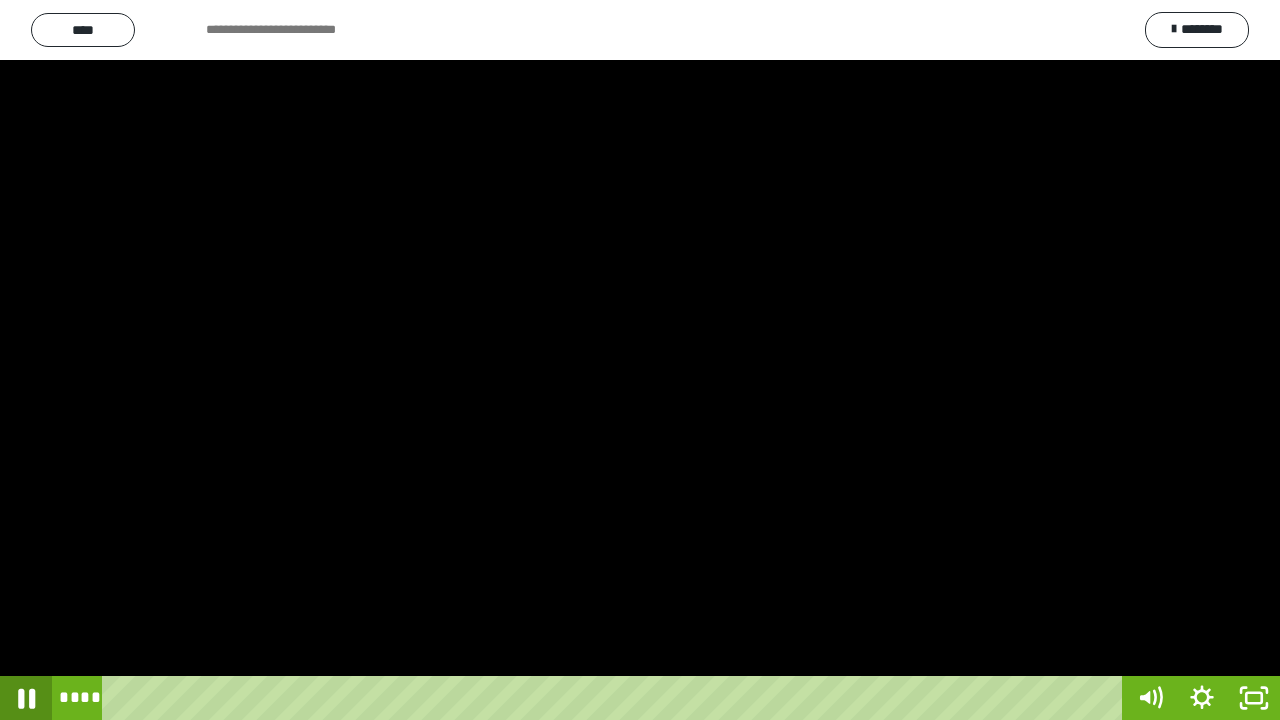 click 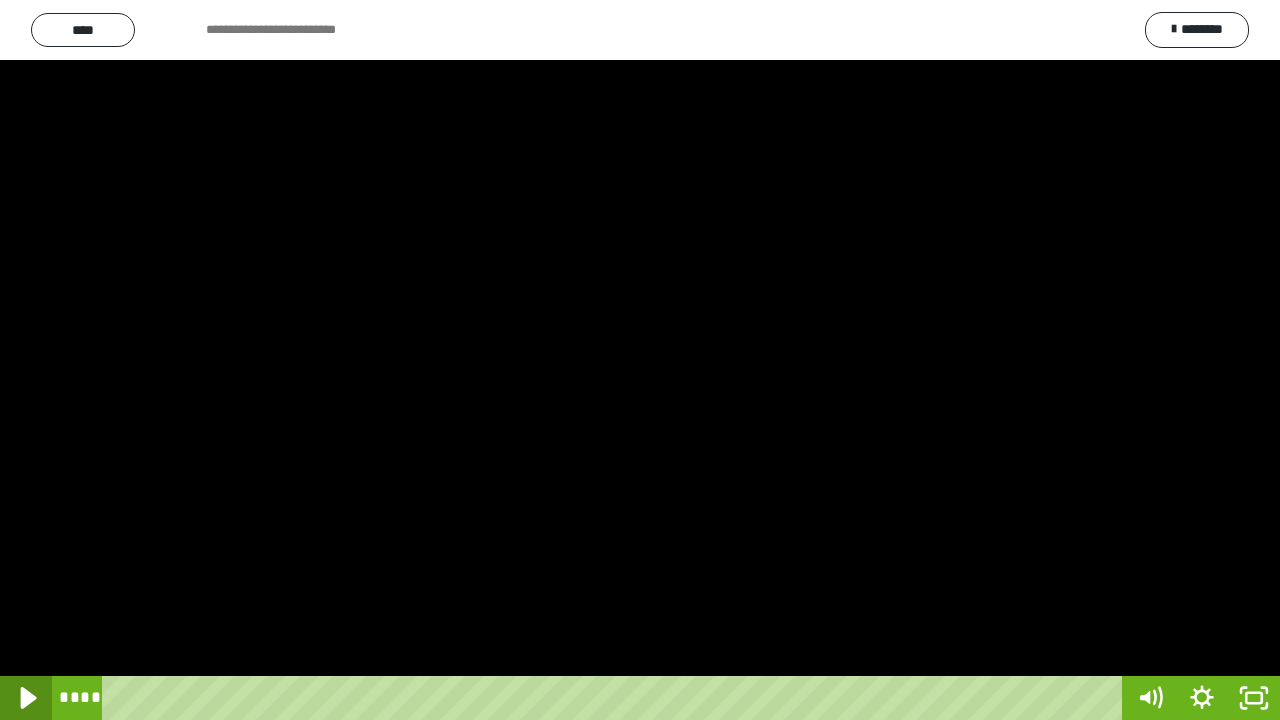 click 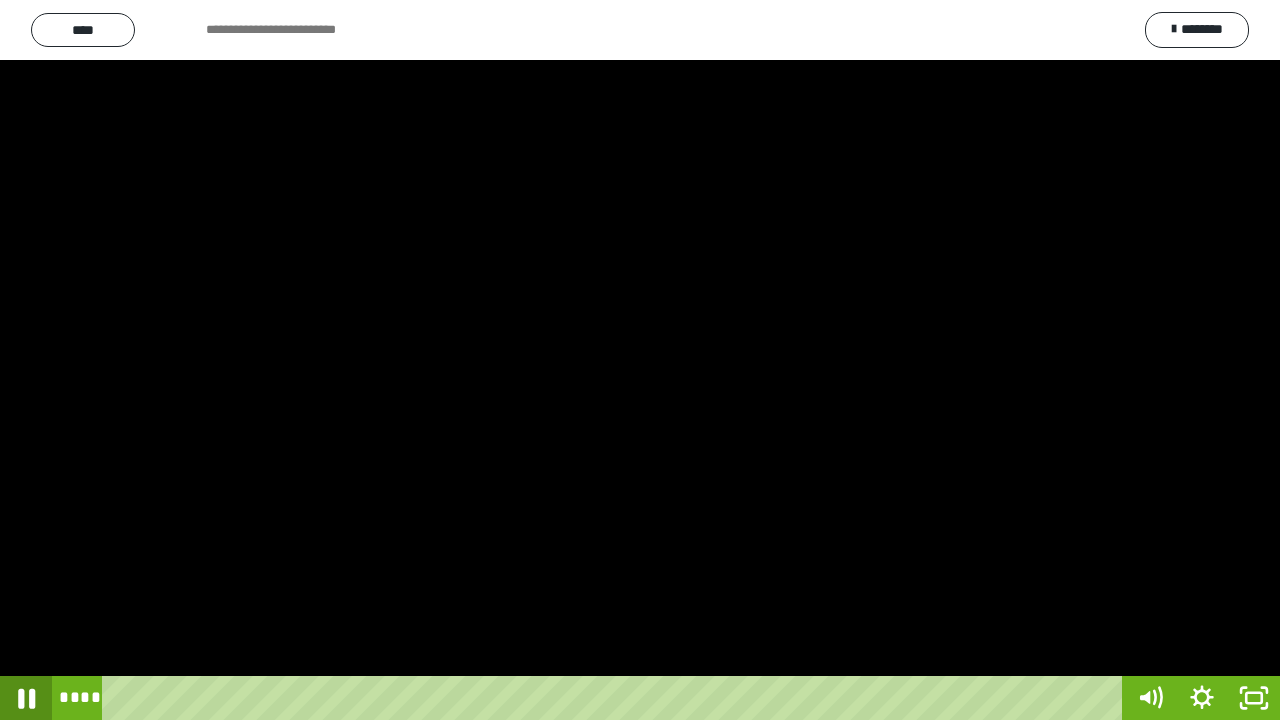 click 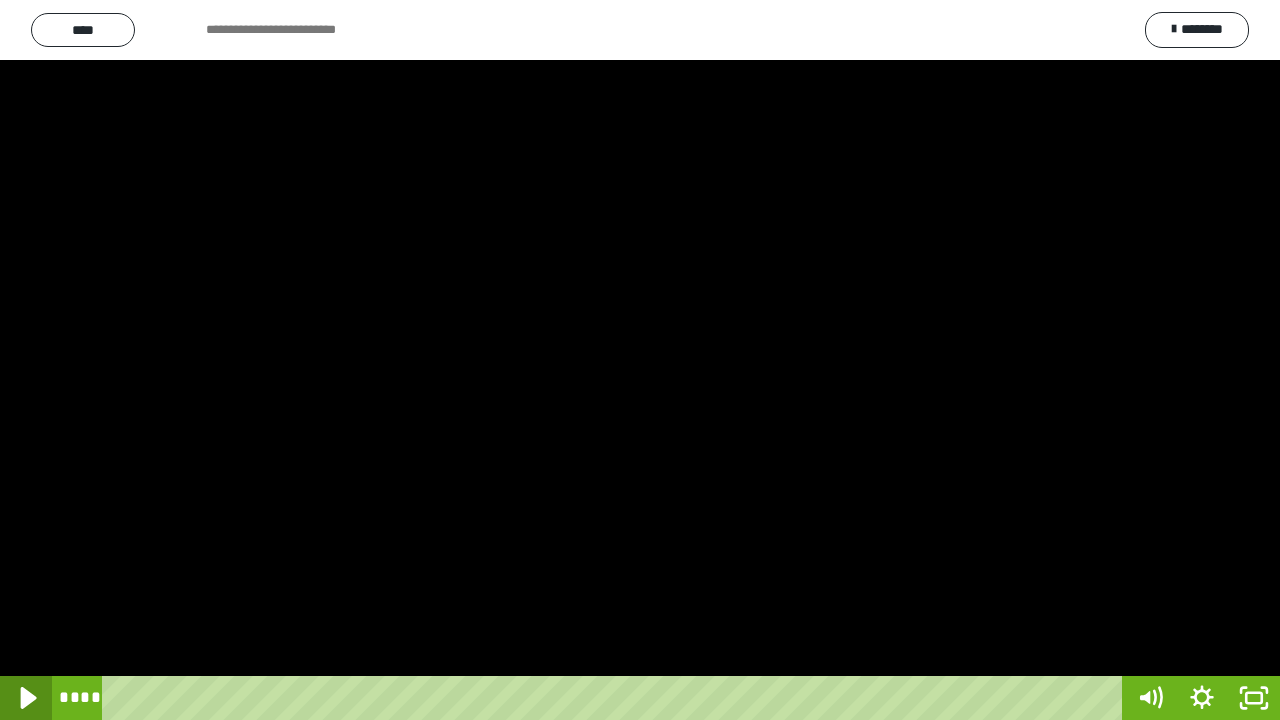 click 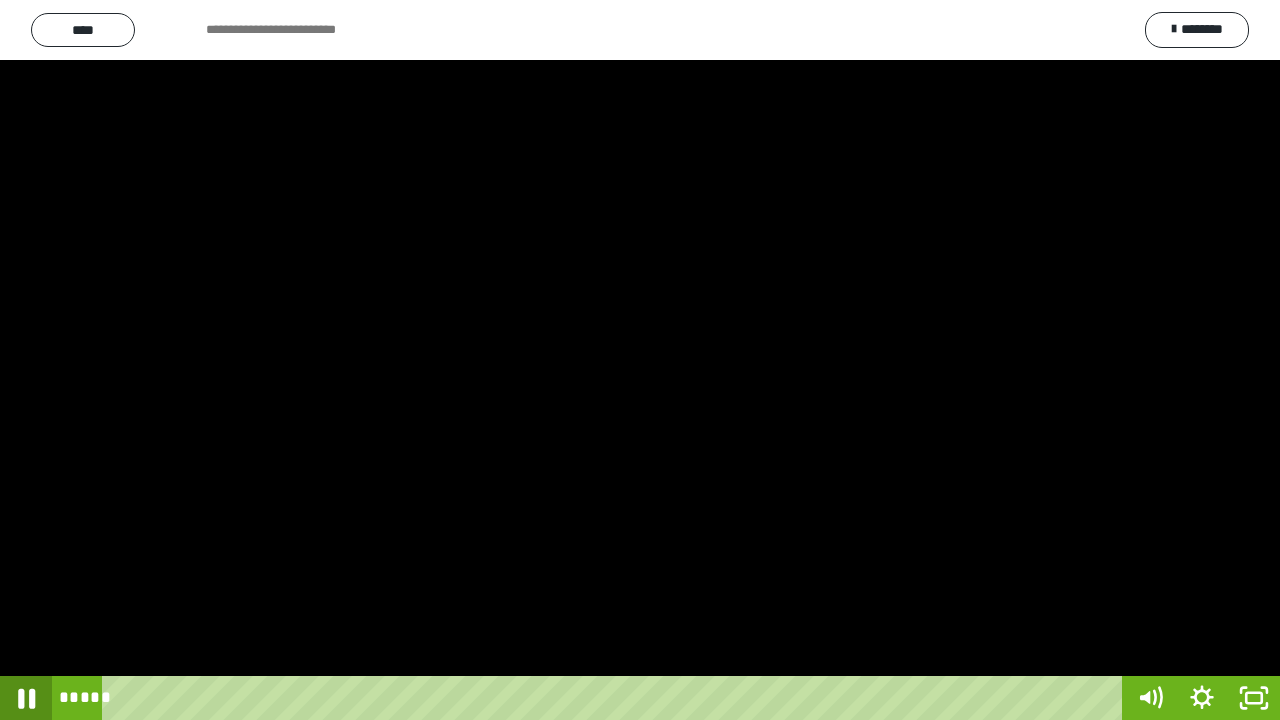 click 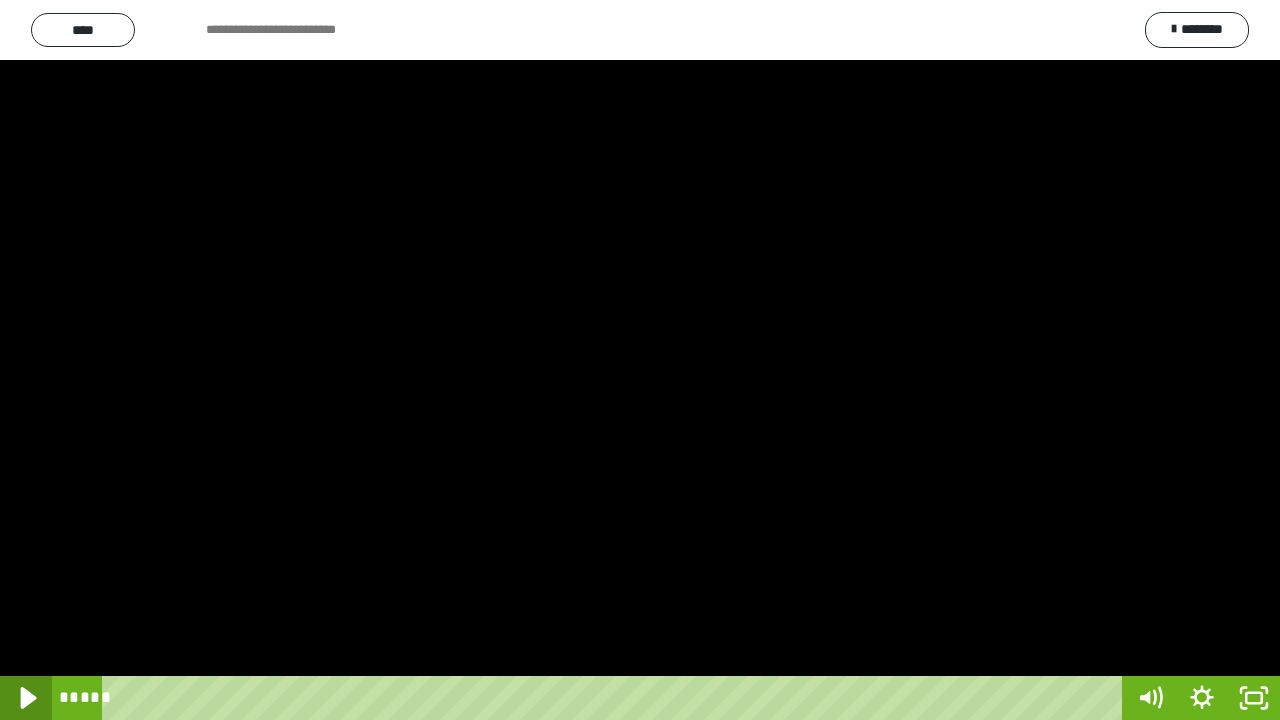 click 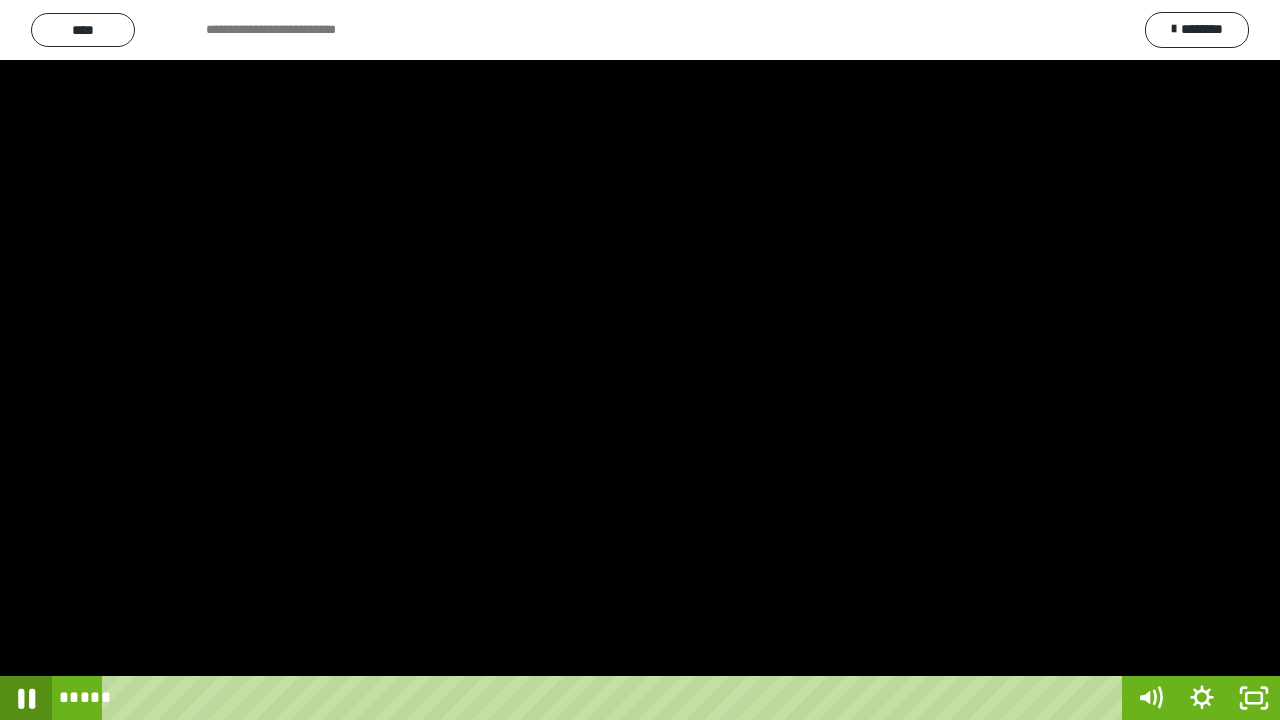 click 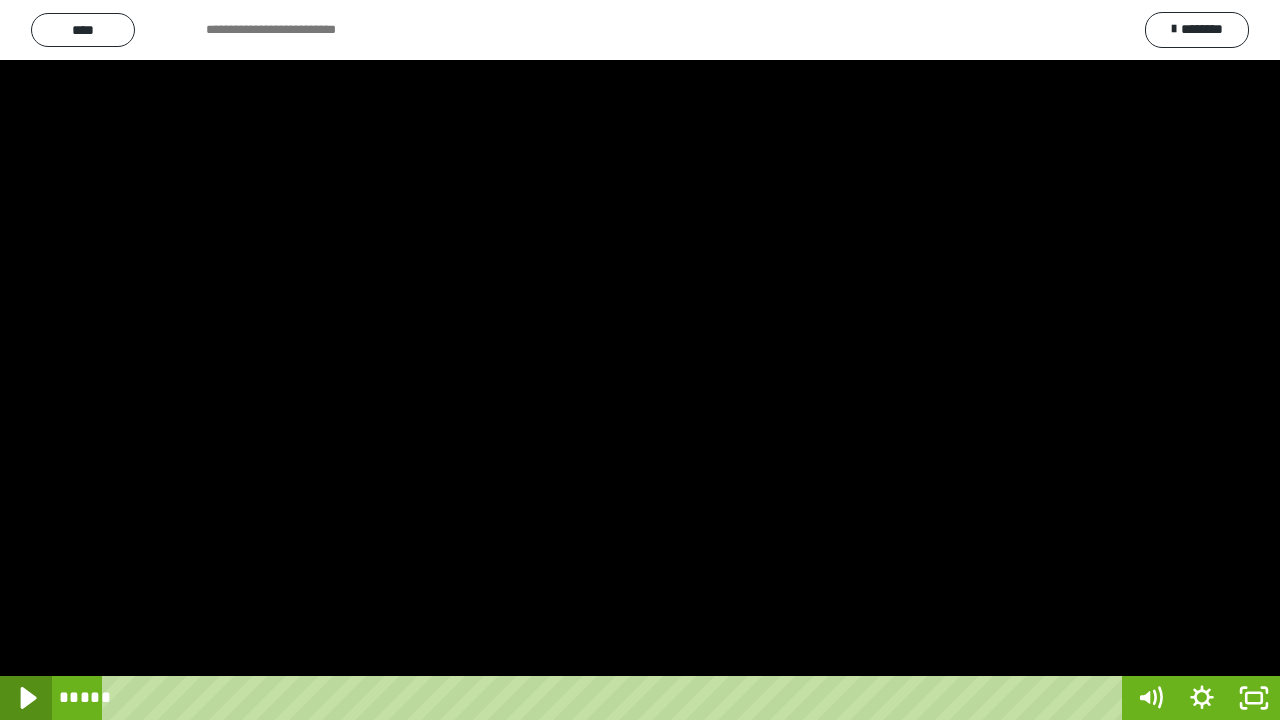 click 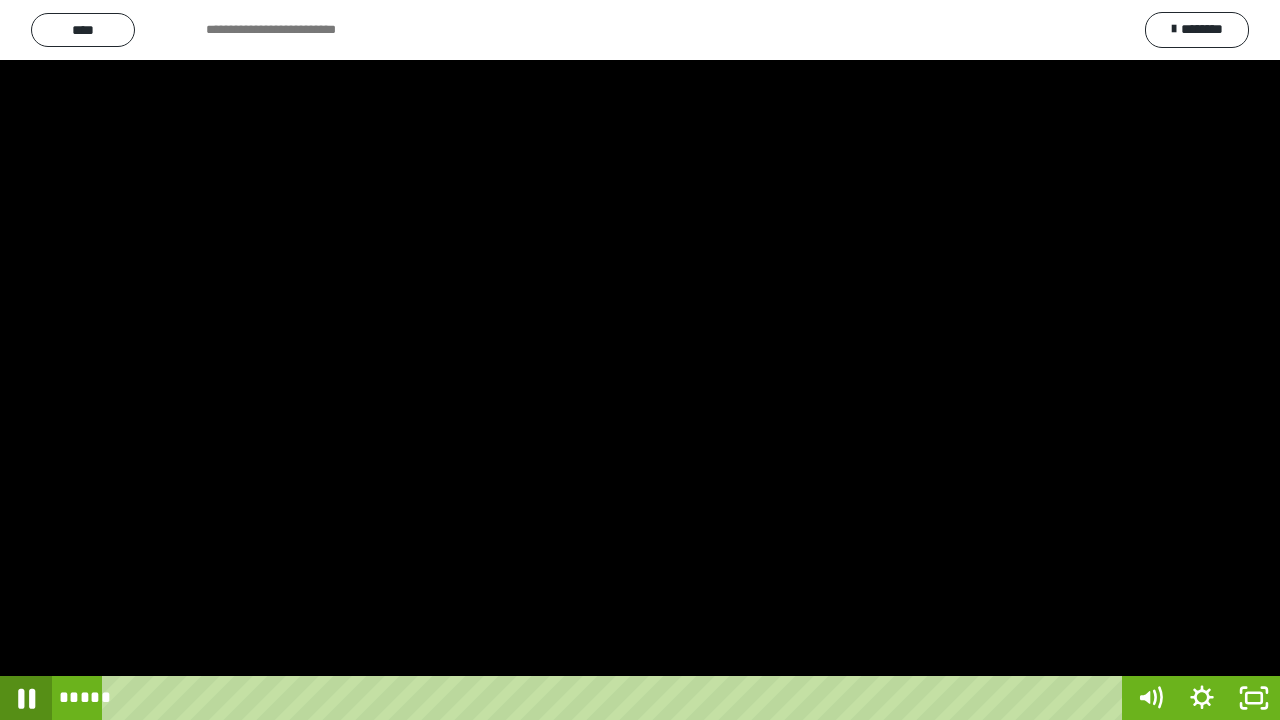 click 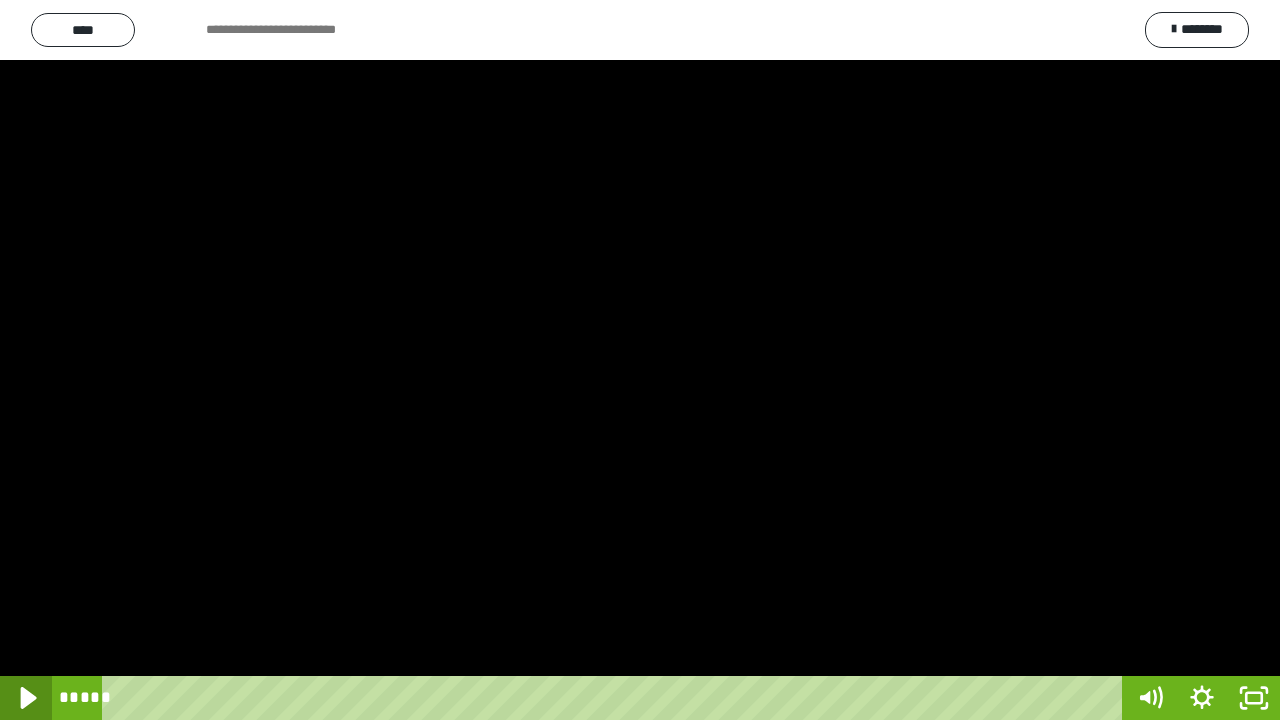 click 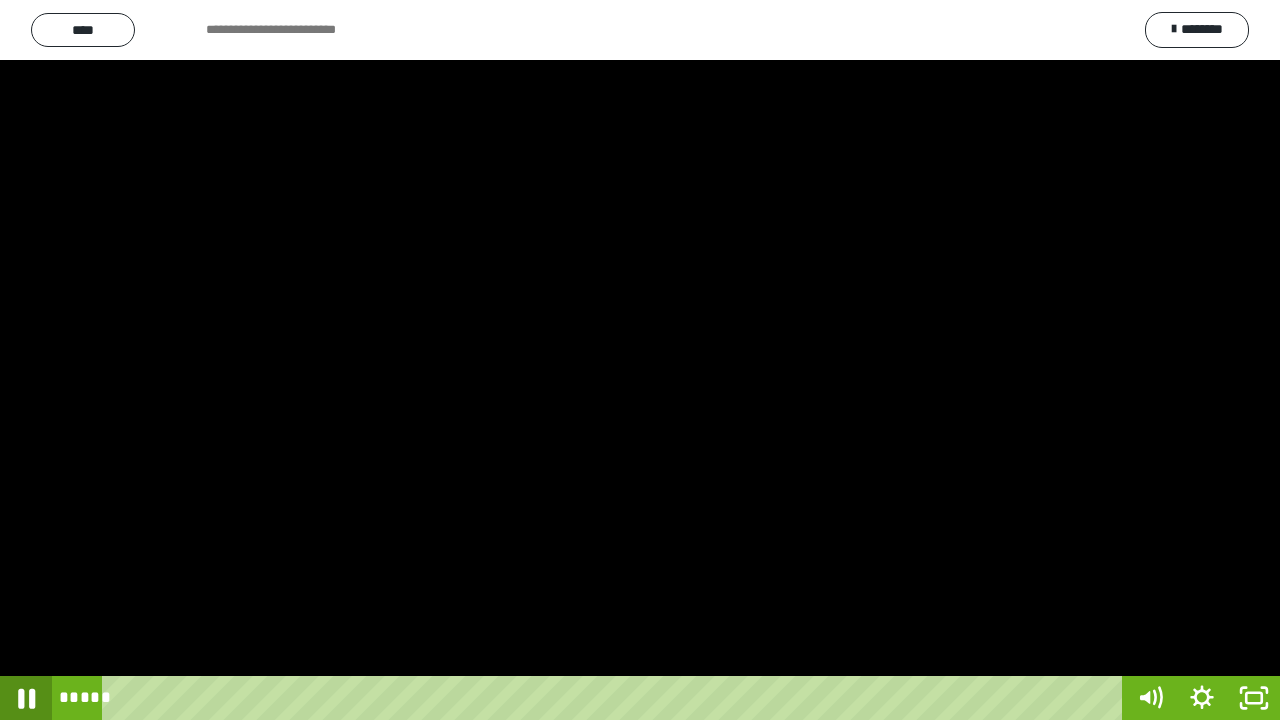 click 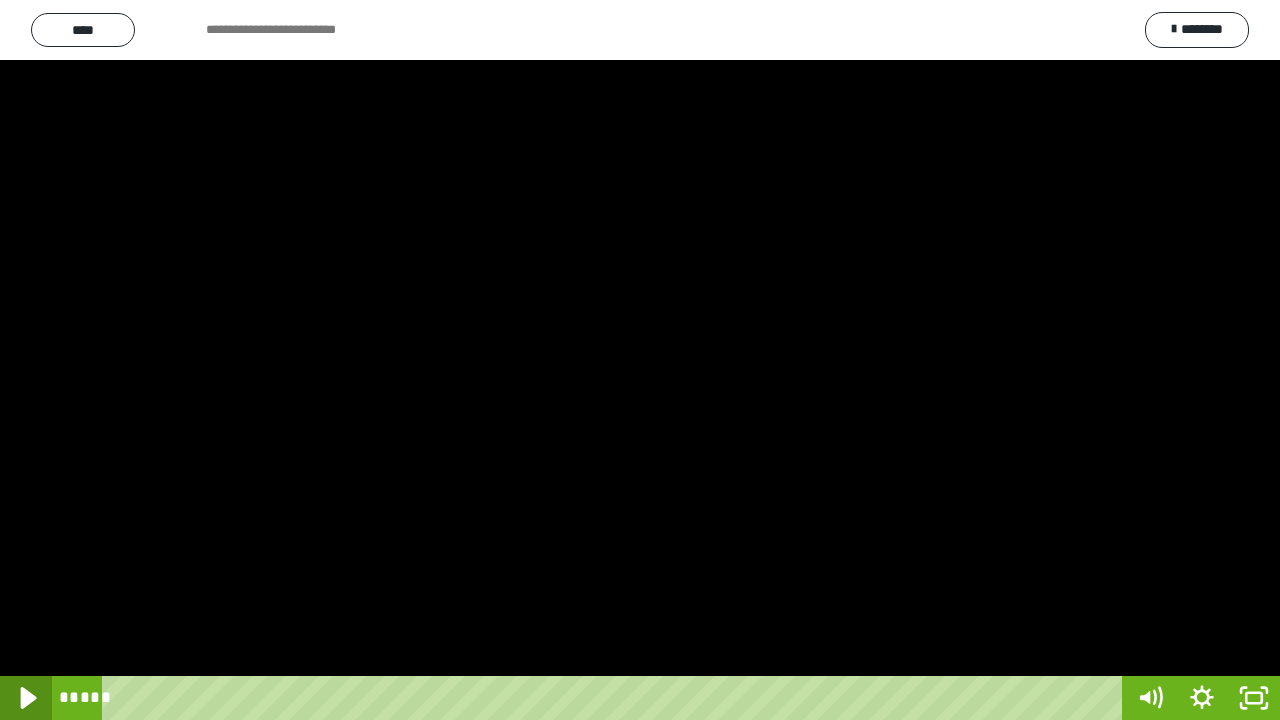 click 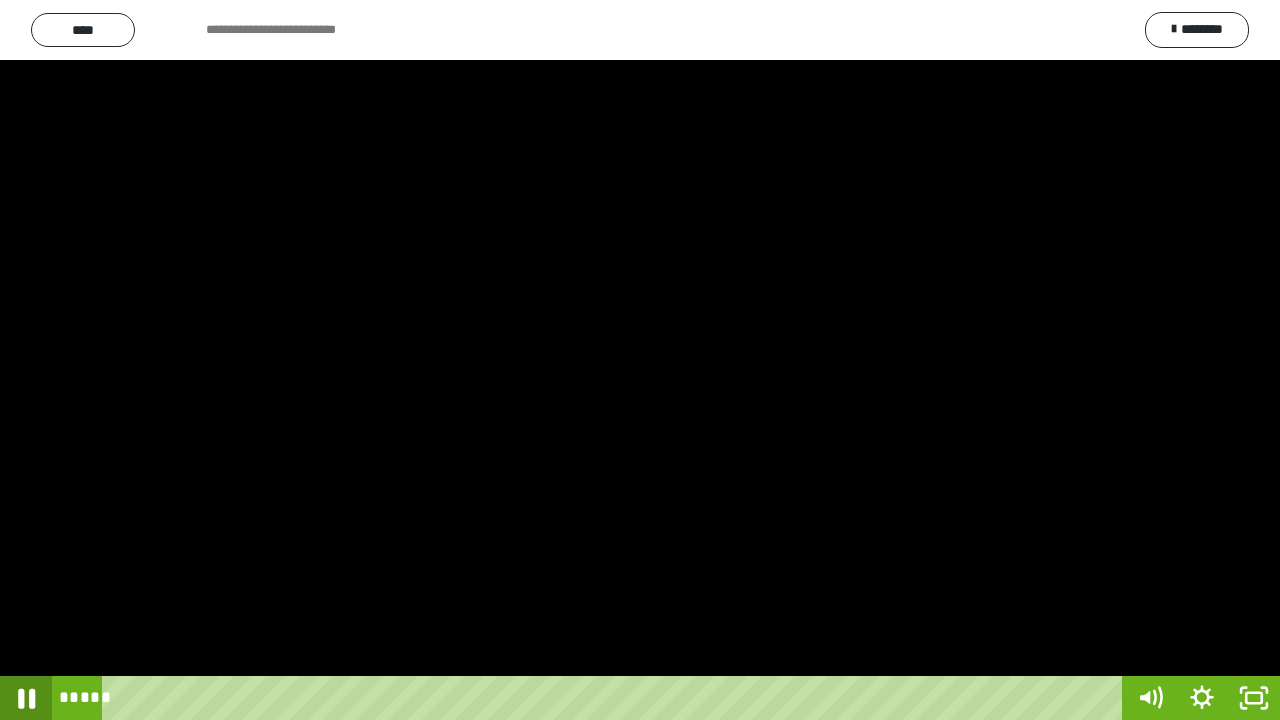 click 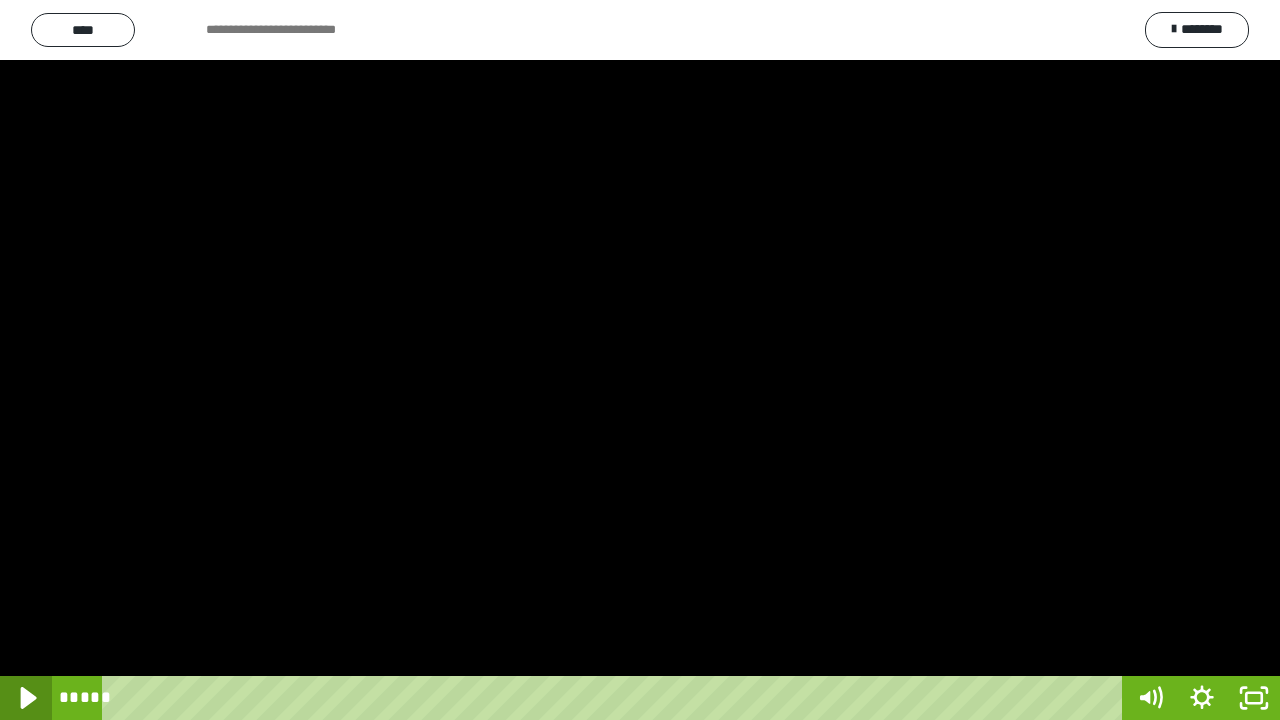 click 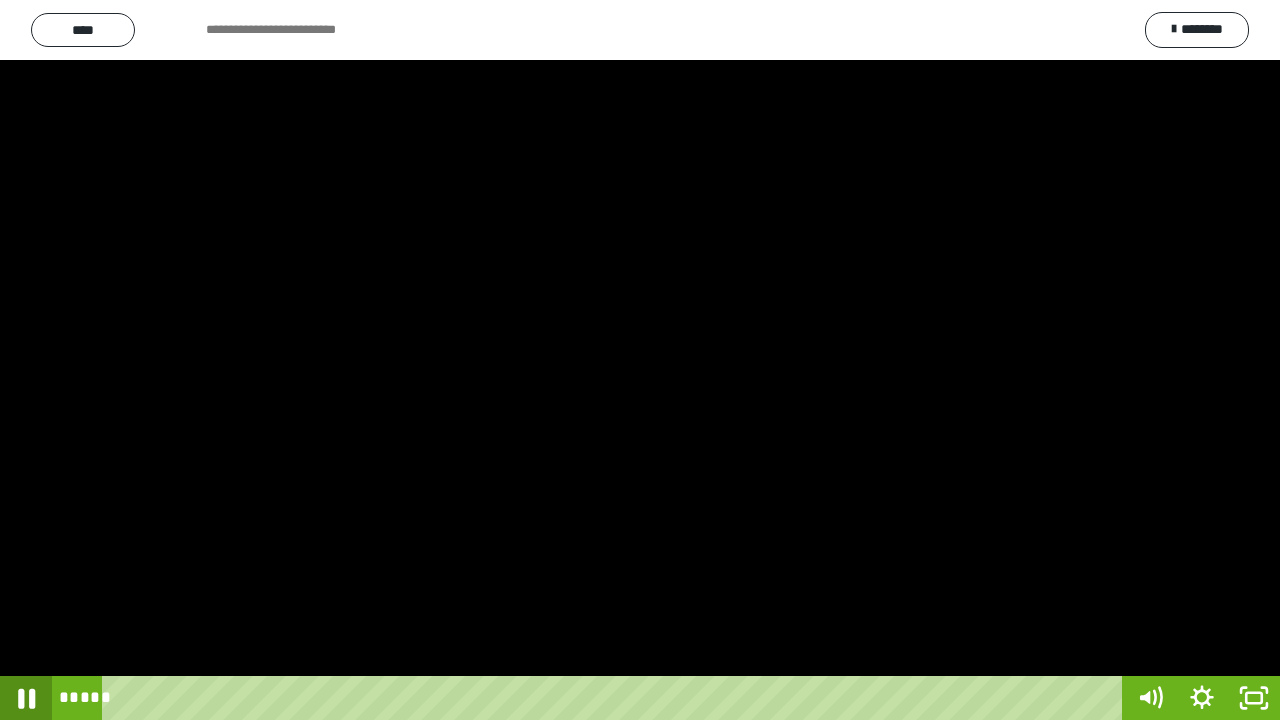 click 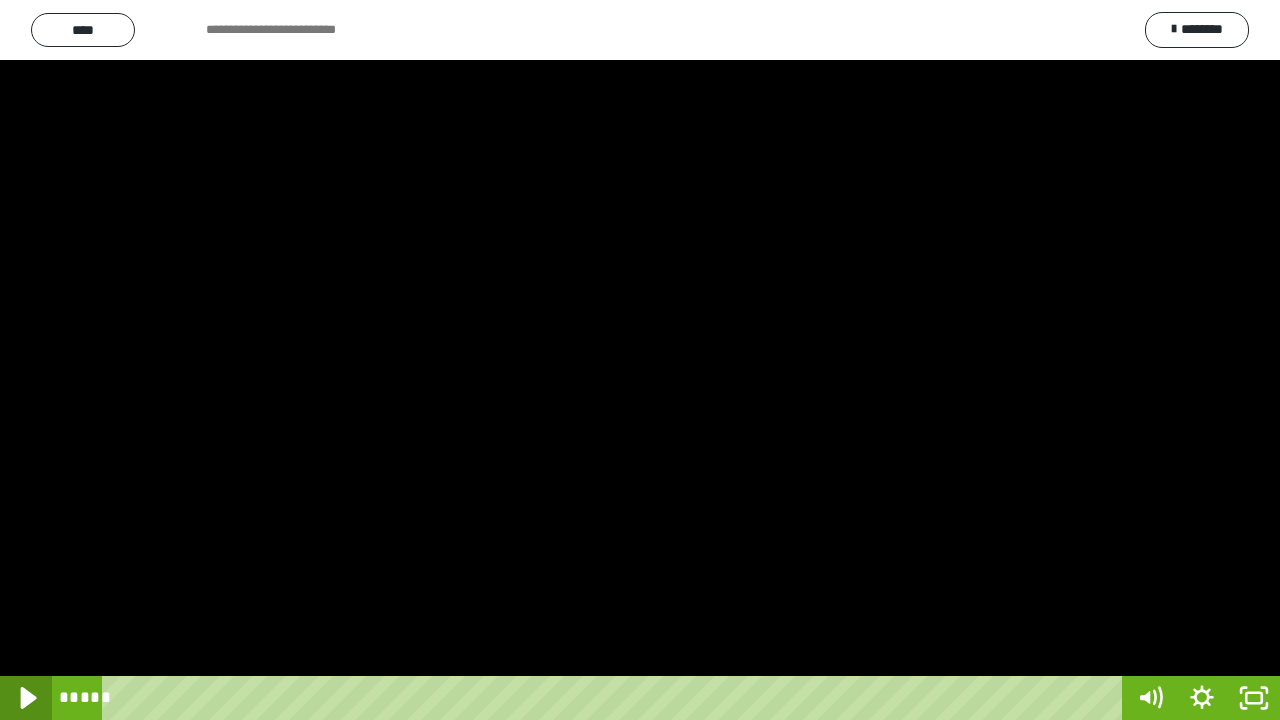 click 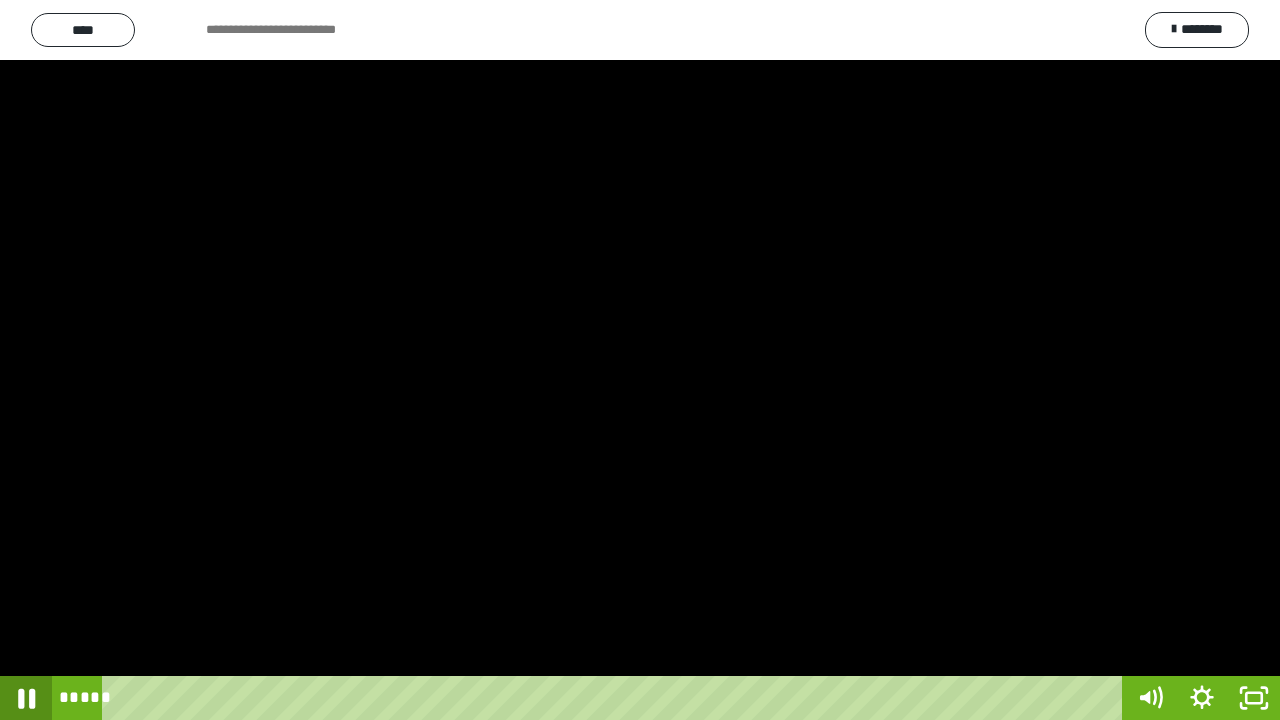 click 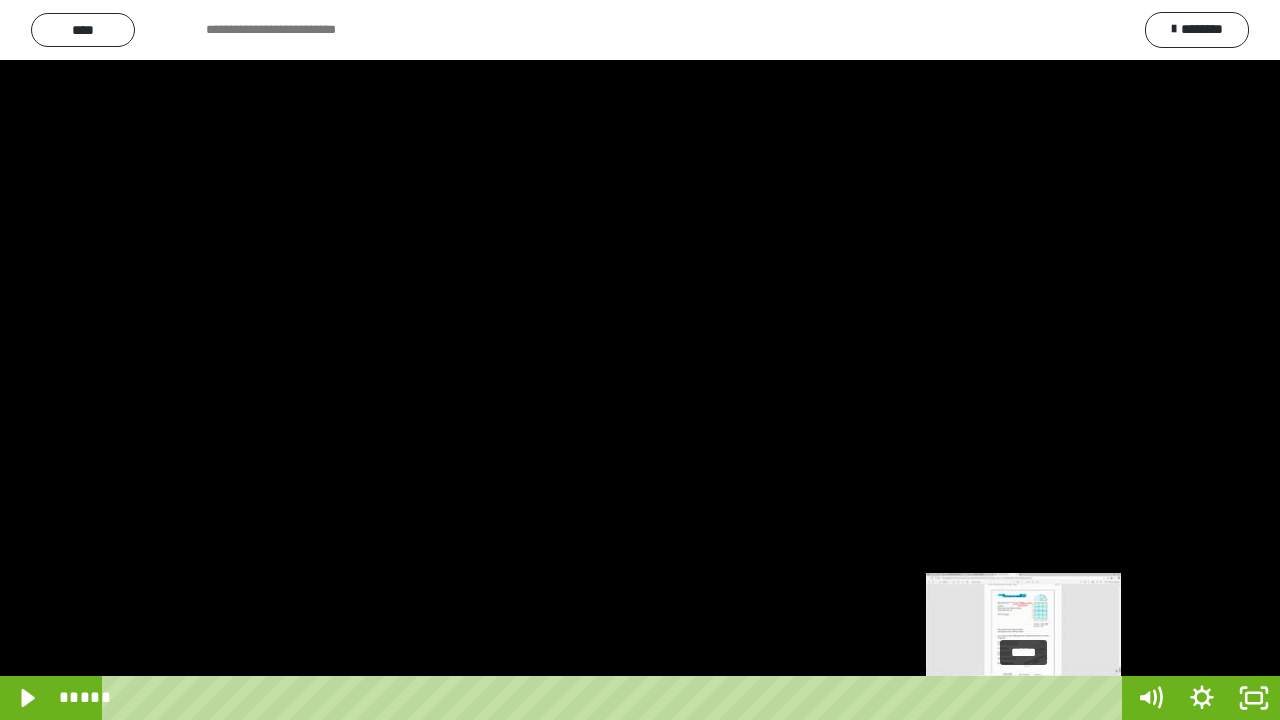 click on "*****" at bounding box center (616, 698) 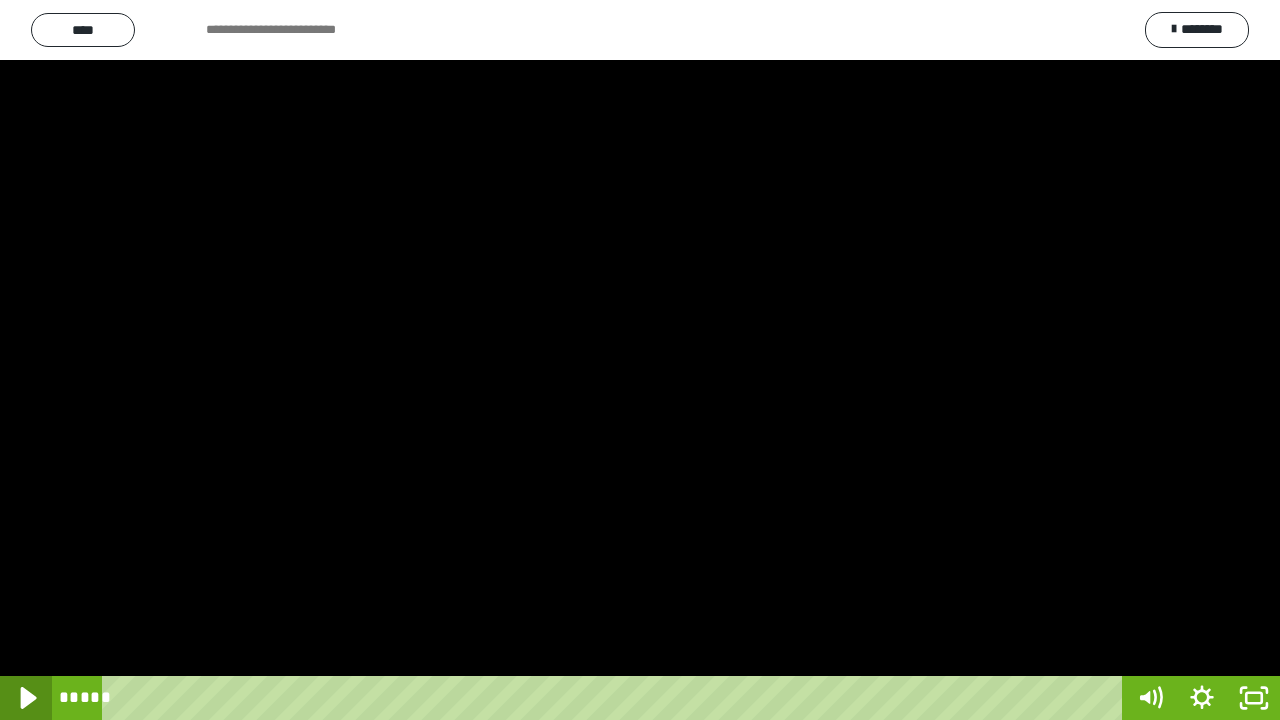 click 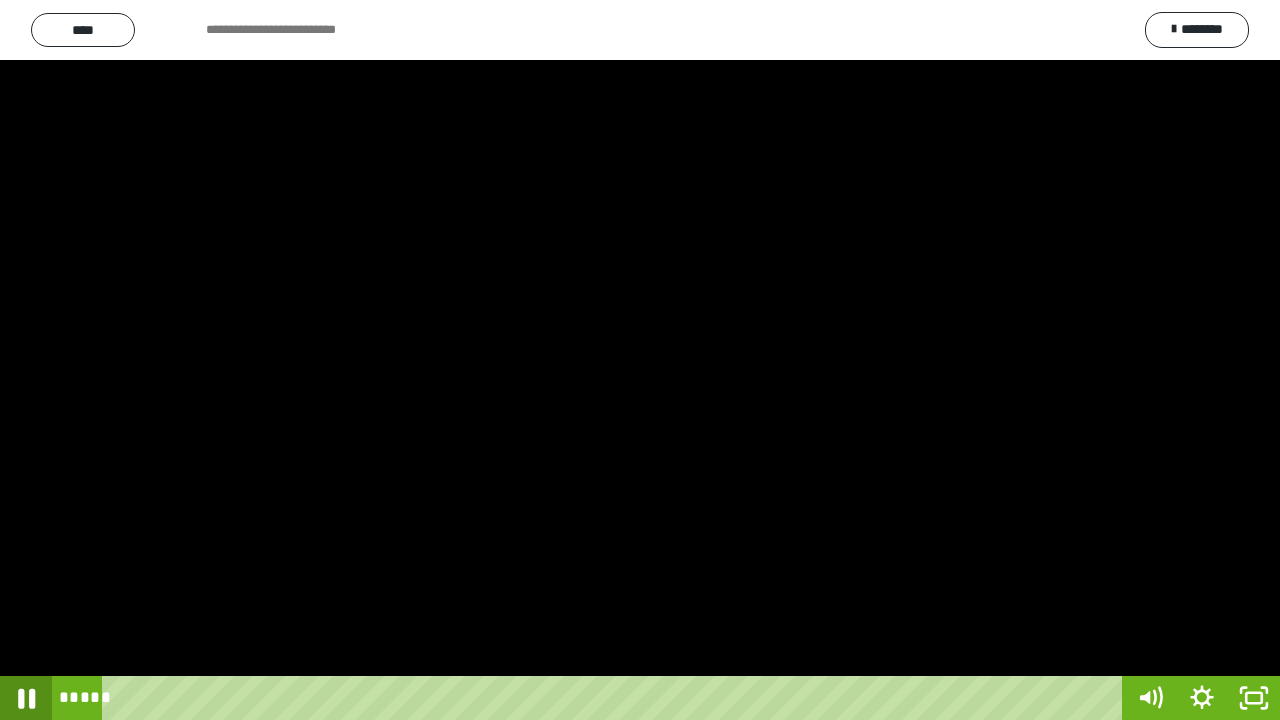 click 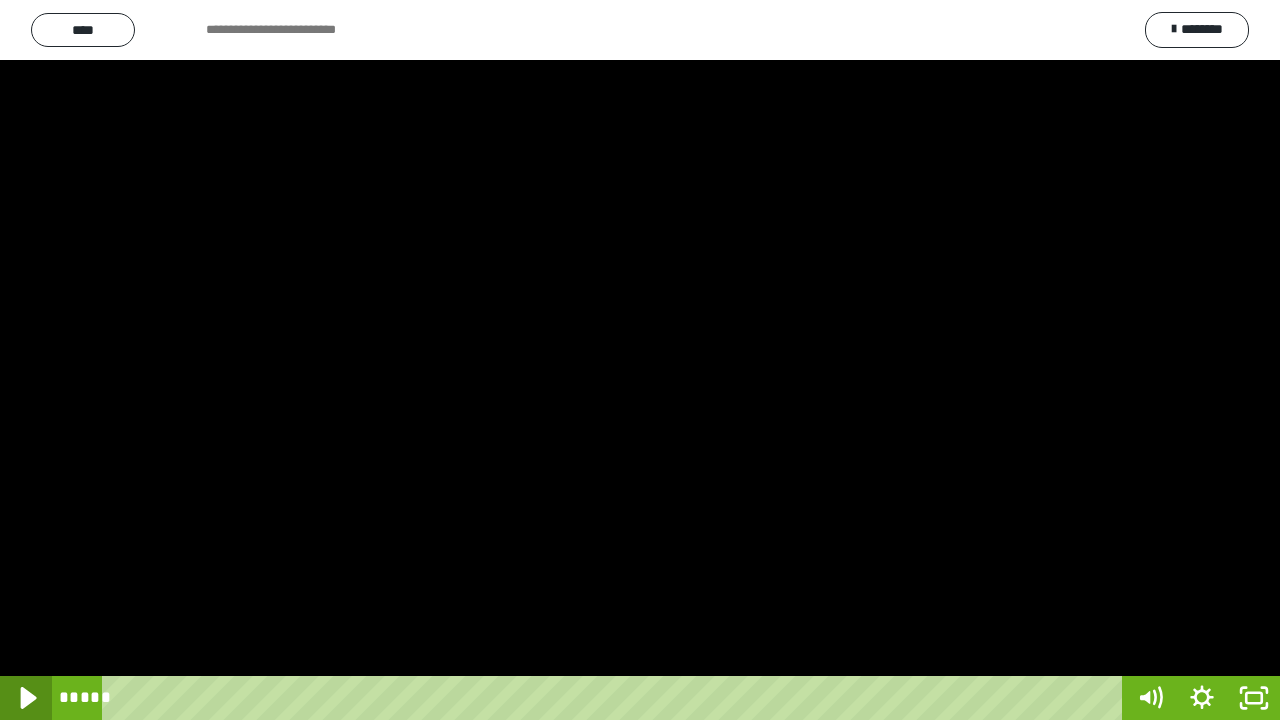 click 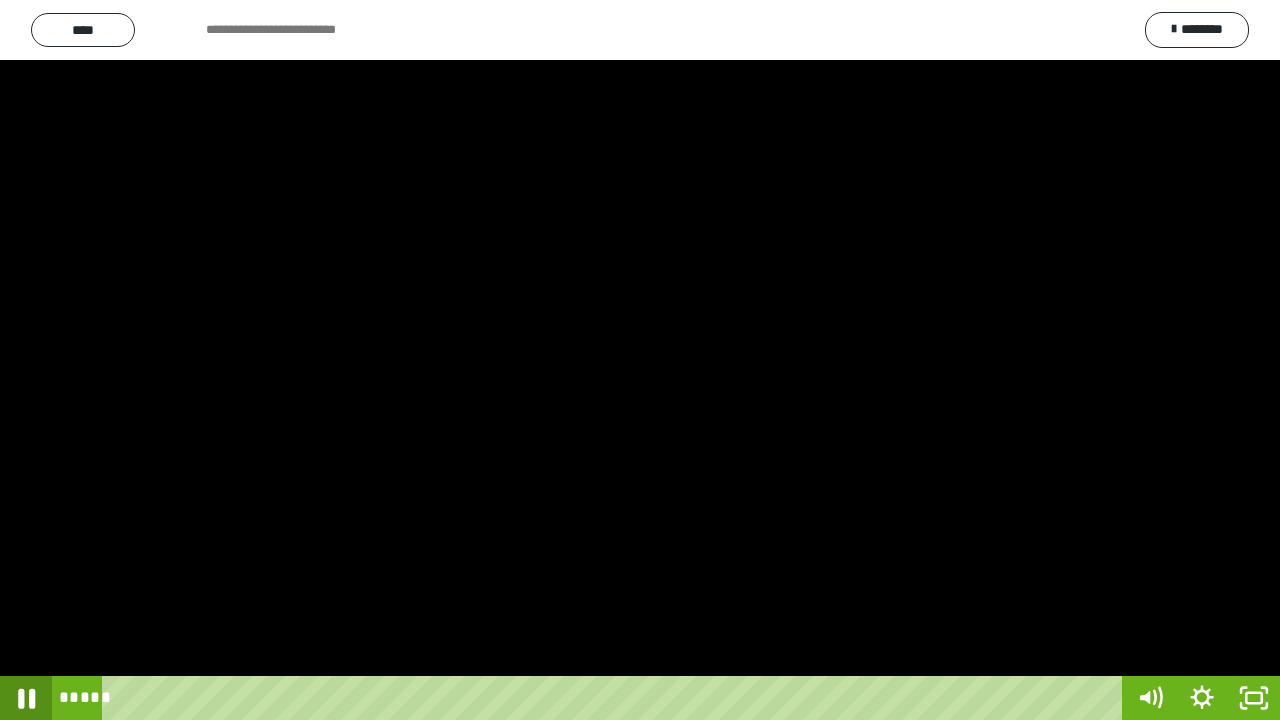 click 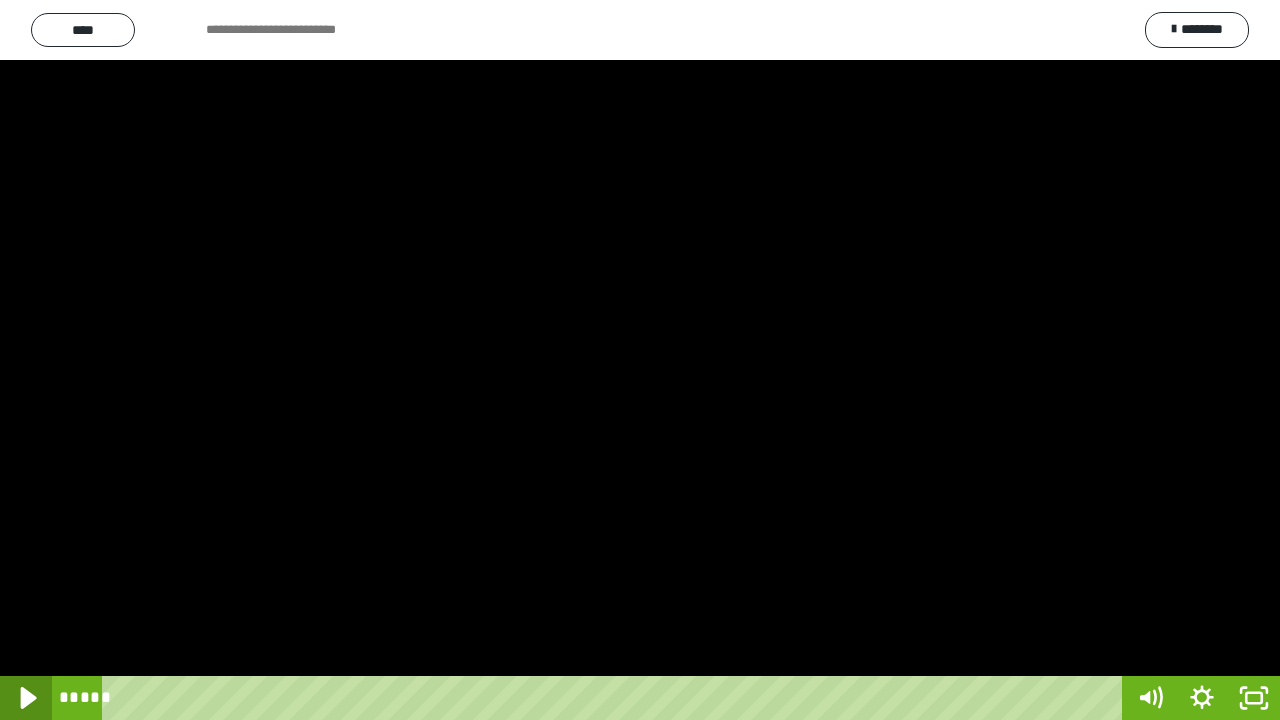 click 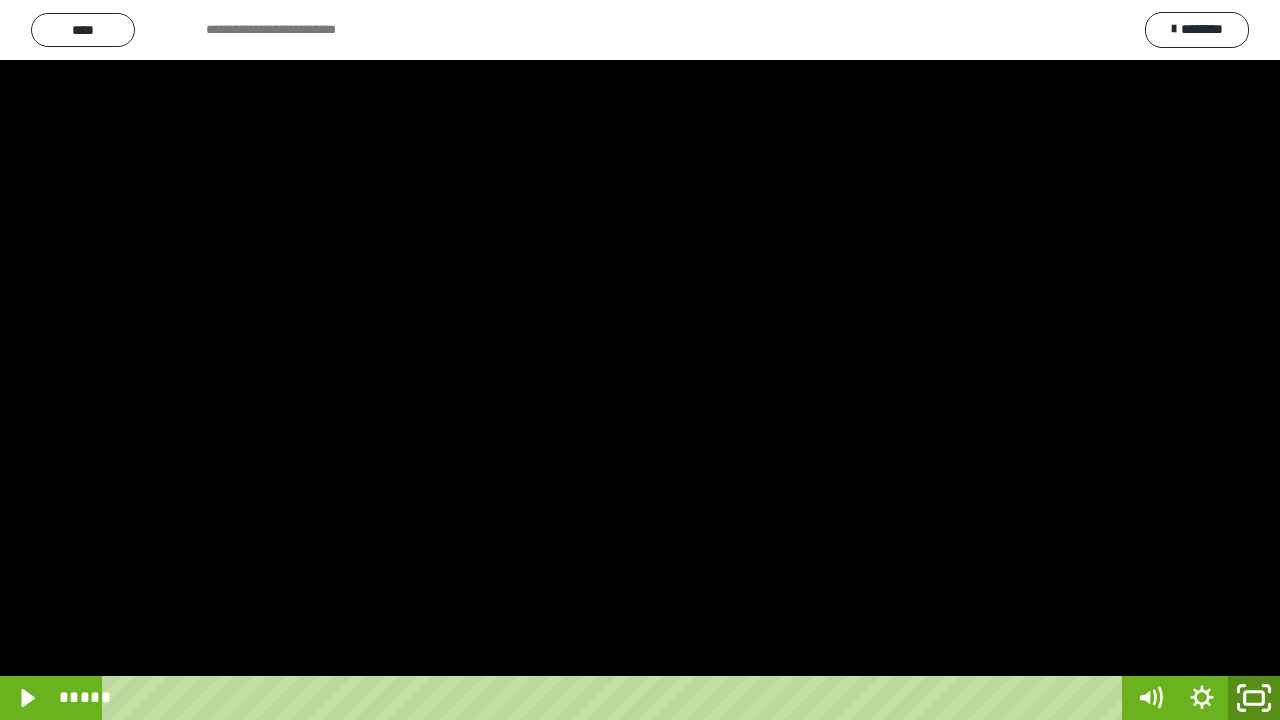 click 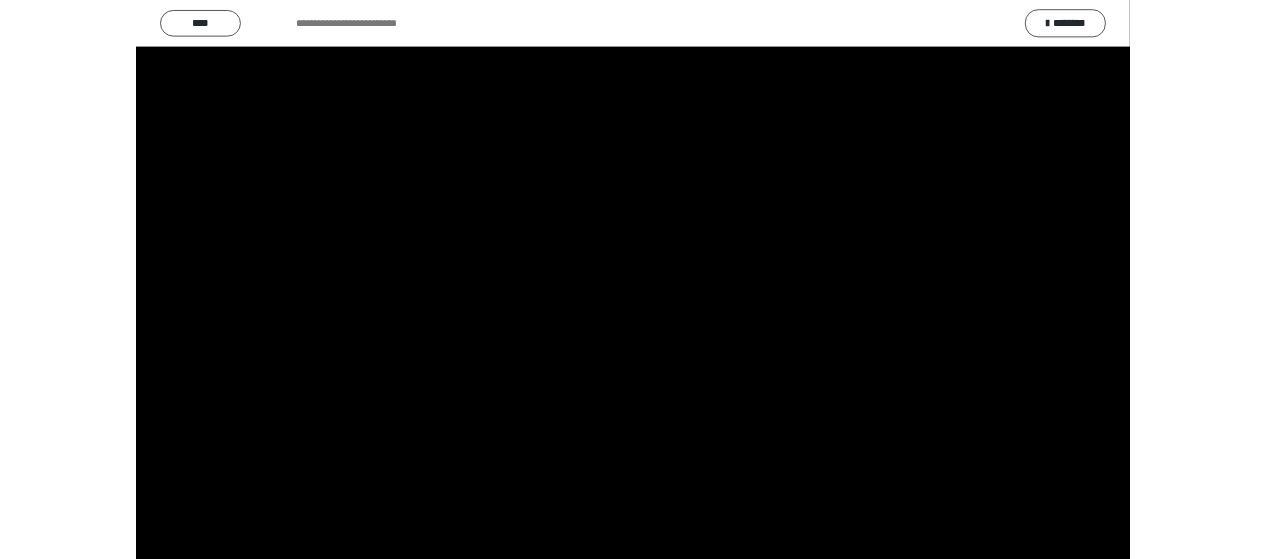 scroll, scrollTop: 3997, scrollLeft: 0, axis: vertical 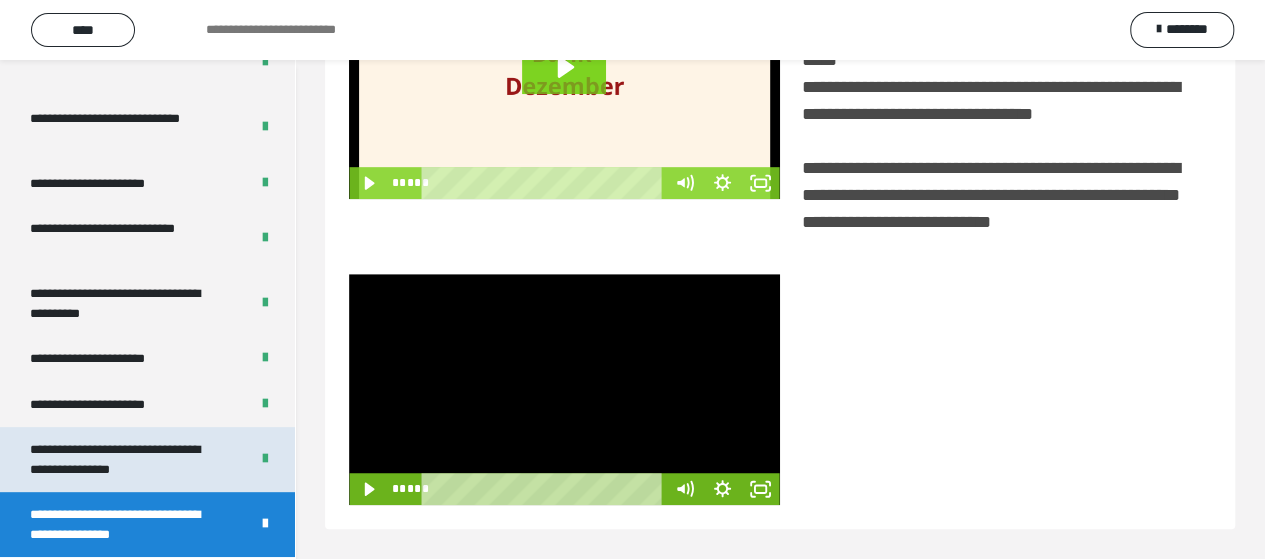 click on "**********" at bounding box center [124, 459] 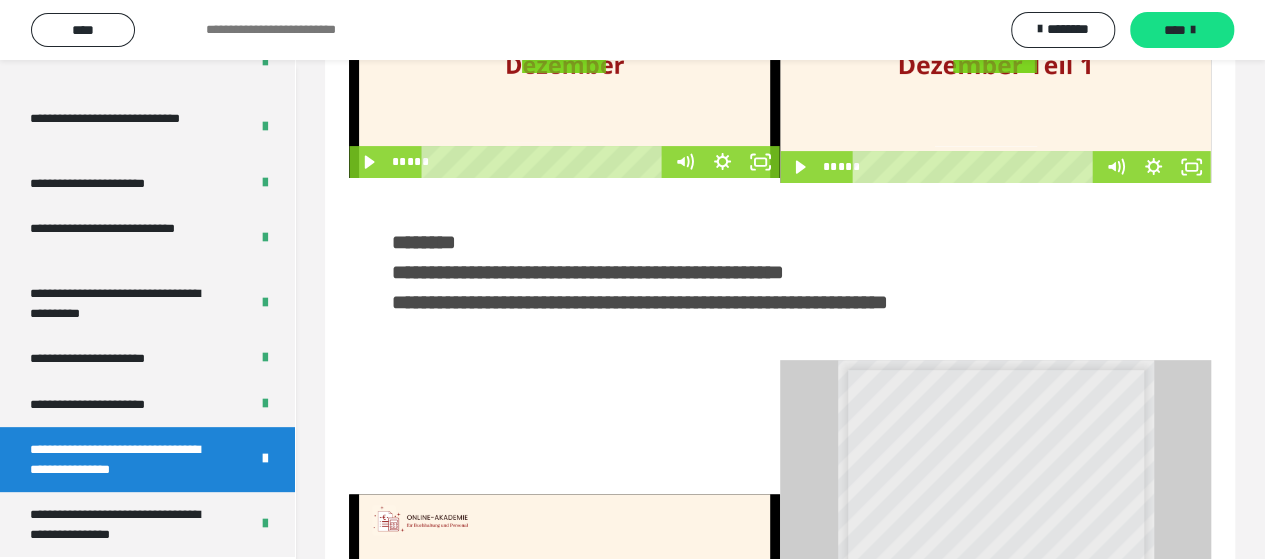 scroll, scrollTop: 300, scrollLeft: 0, axis: vertical 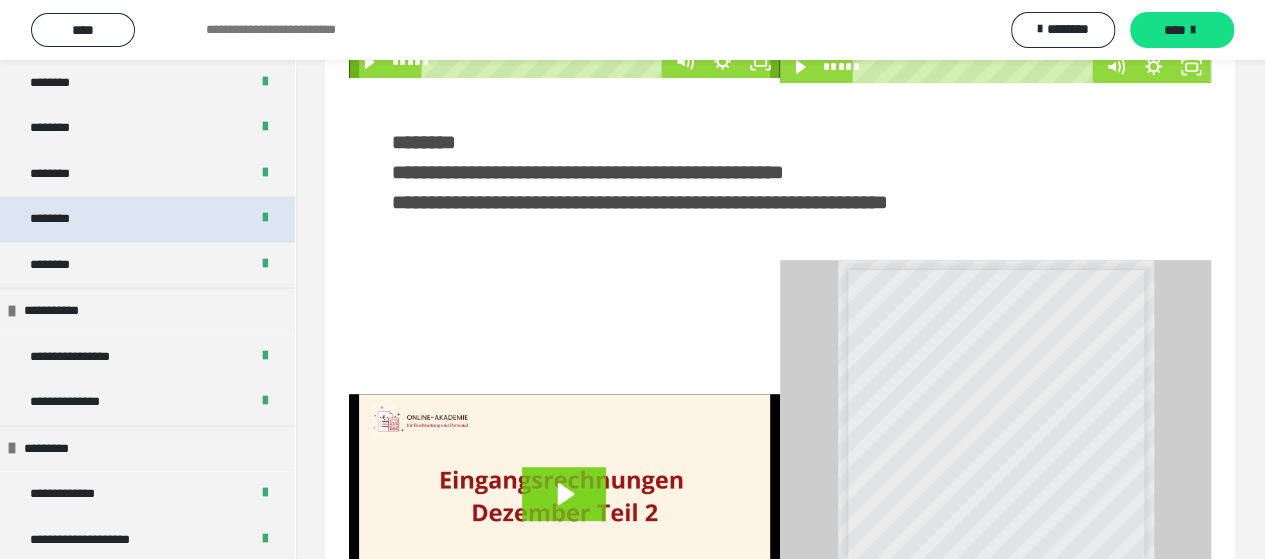 click on "********" at bounding box center (147, 219) 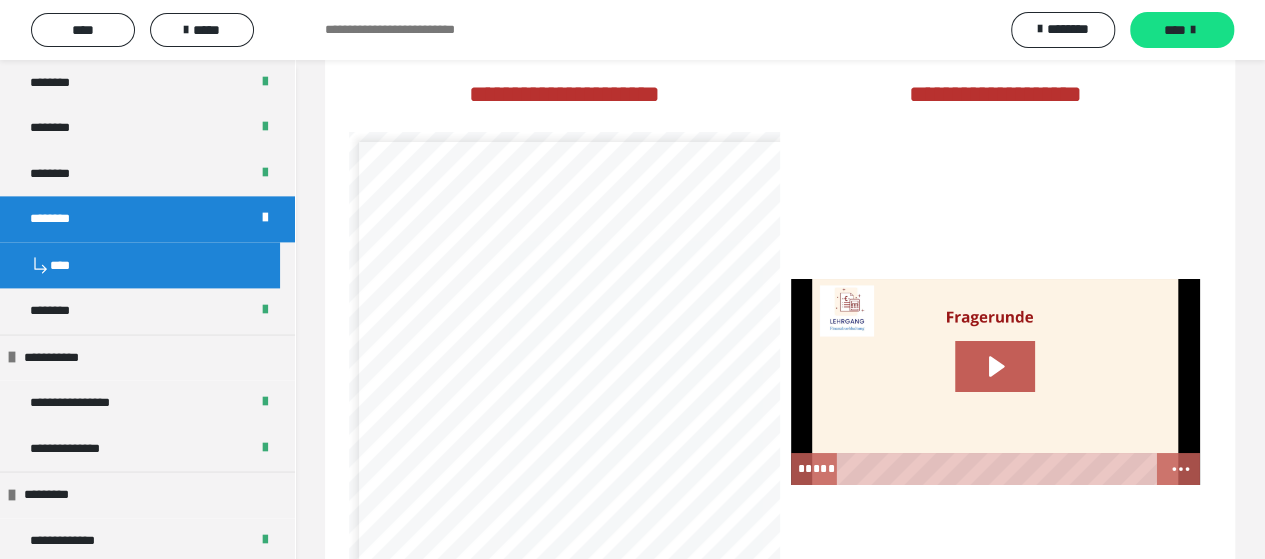 scroll, scrollTop: 3738, scrollLeft: 0, axis: vertical 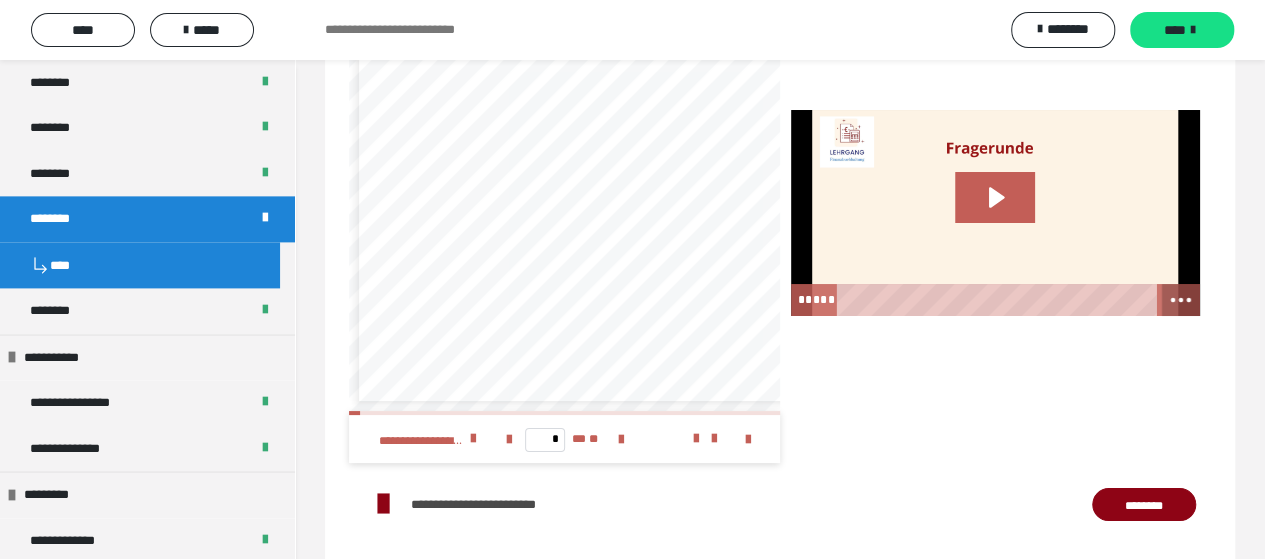 click 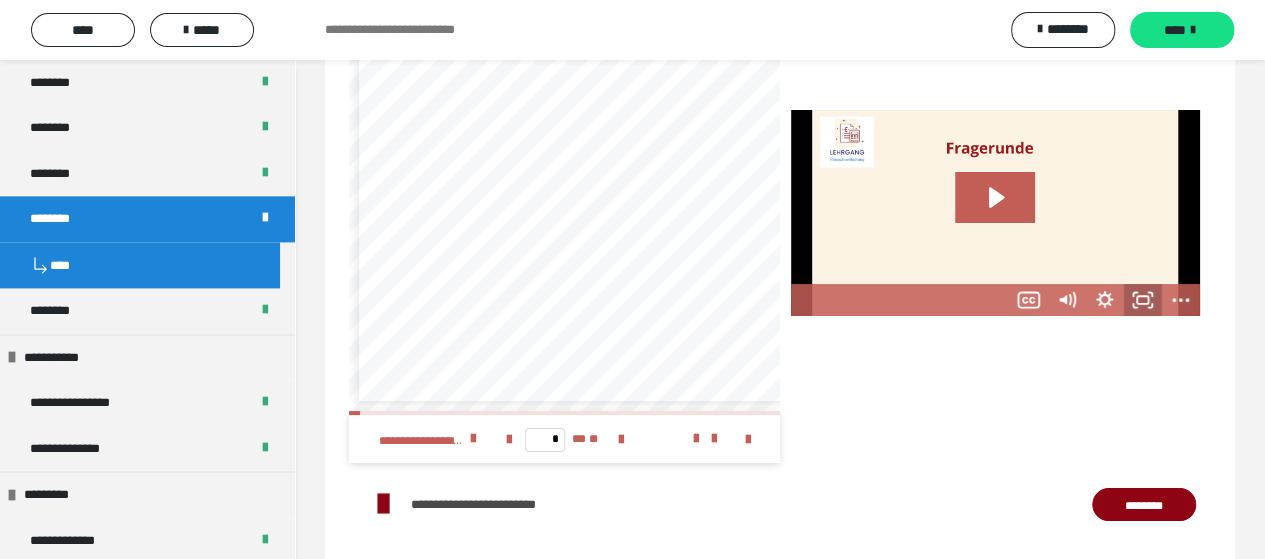 click 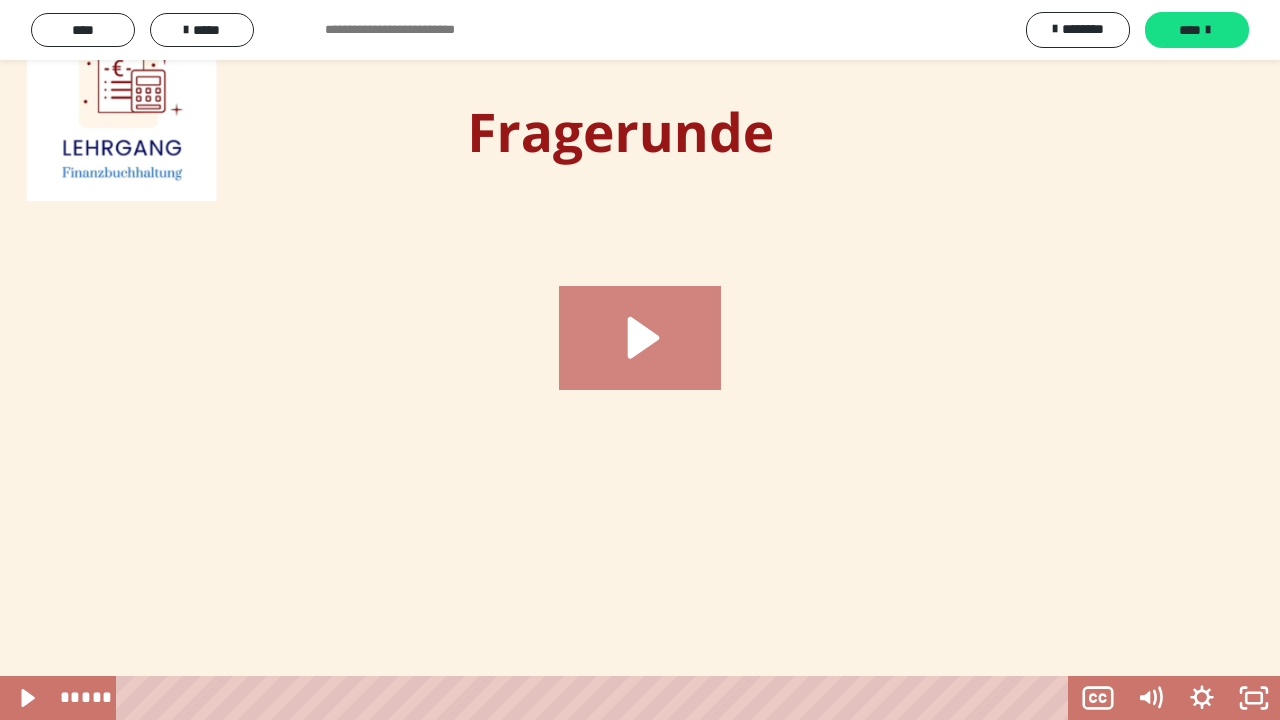 click 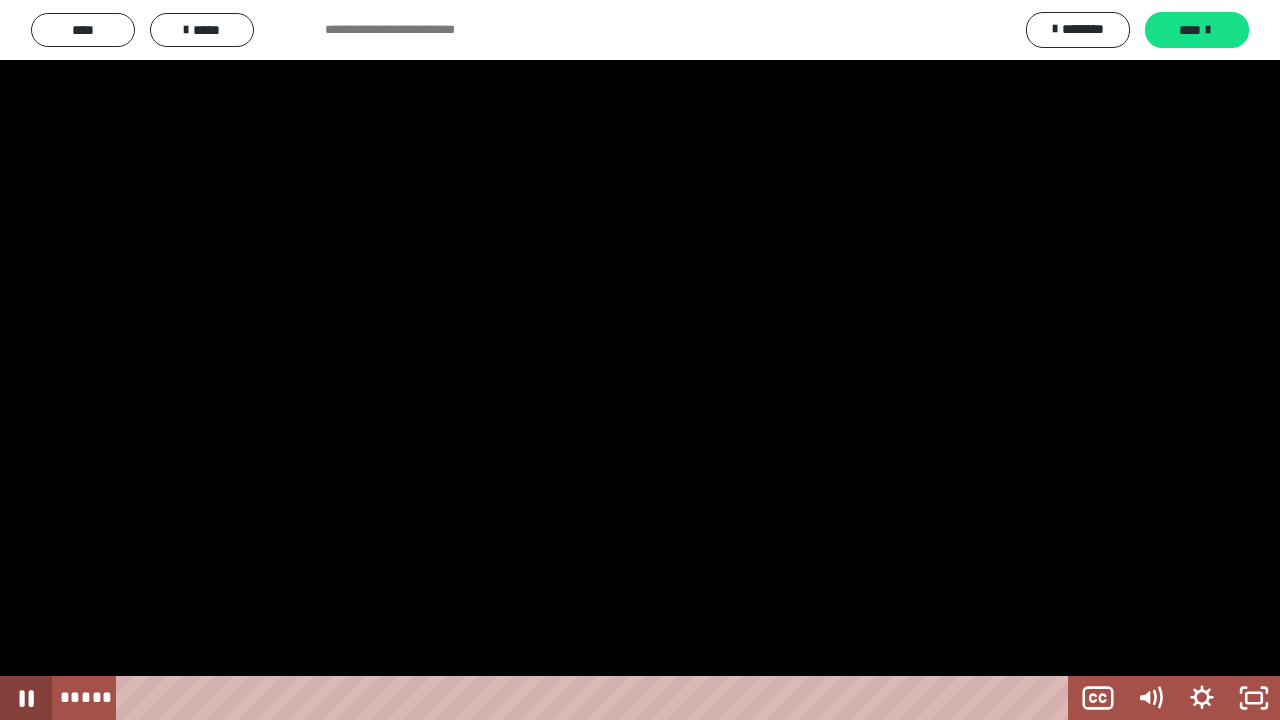 click 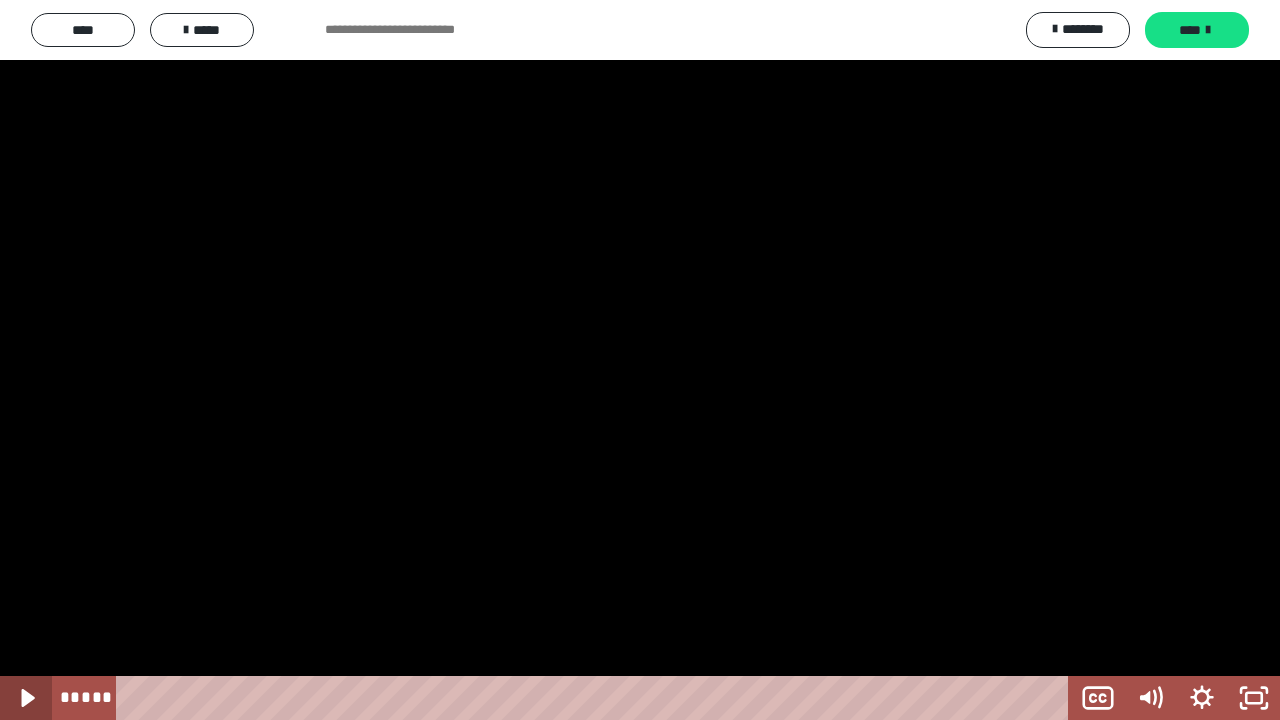 click 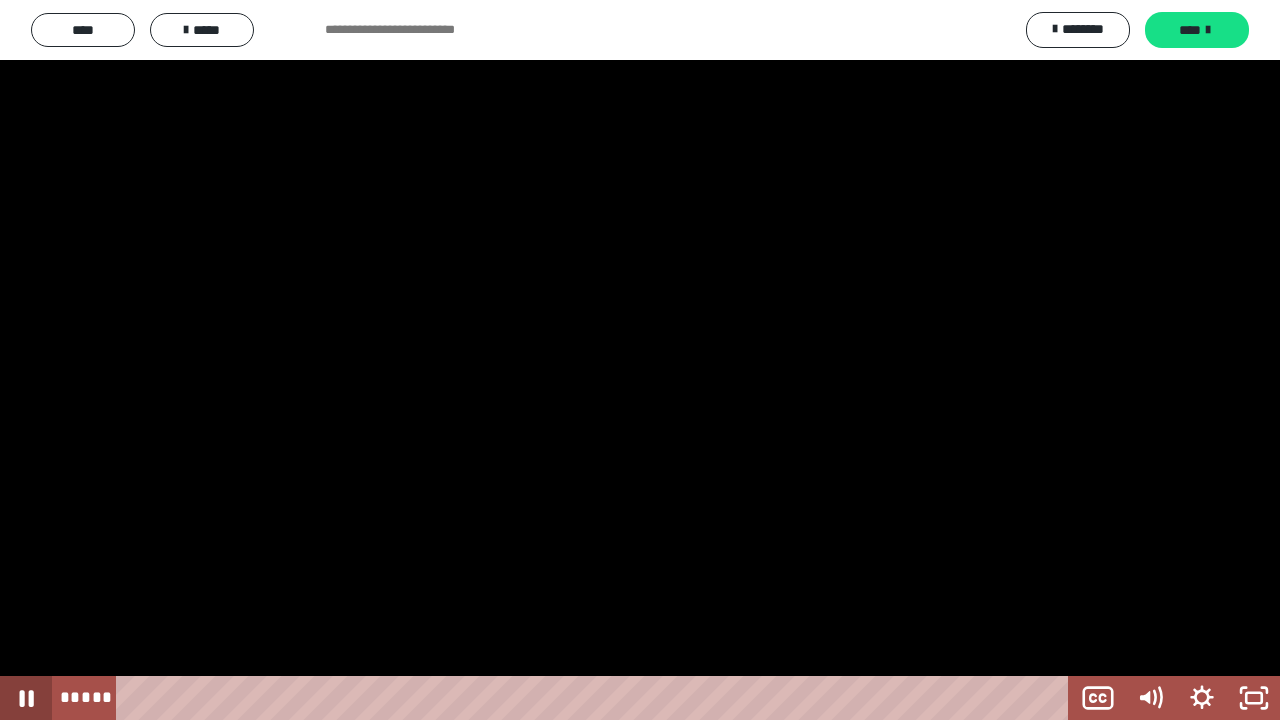 click 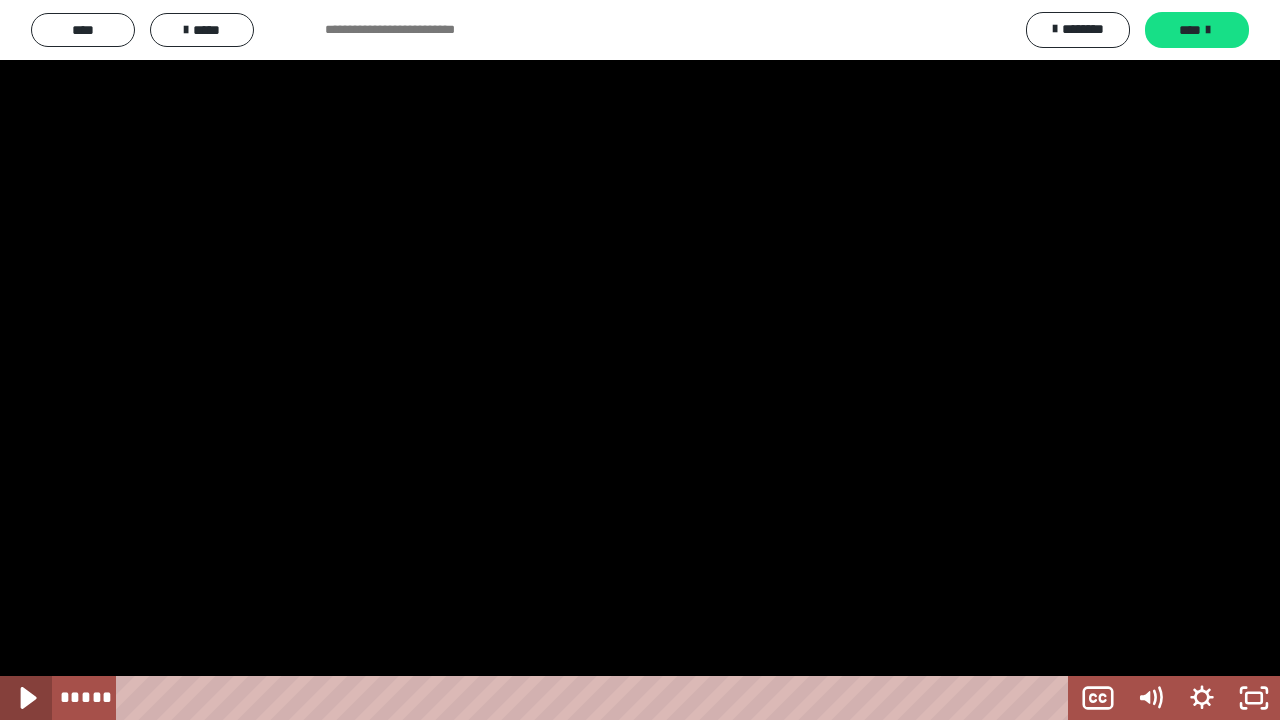 click 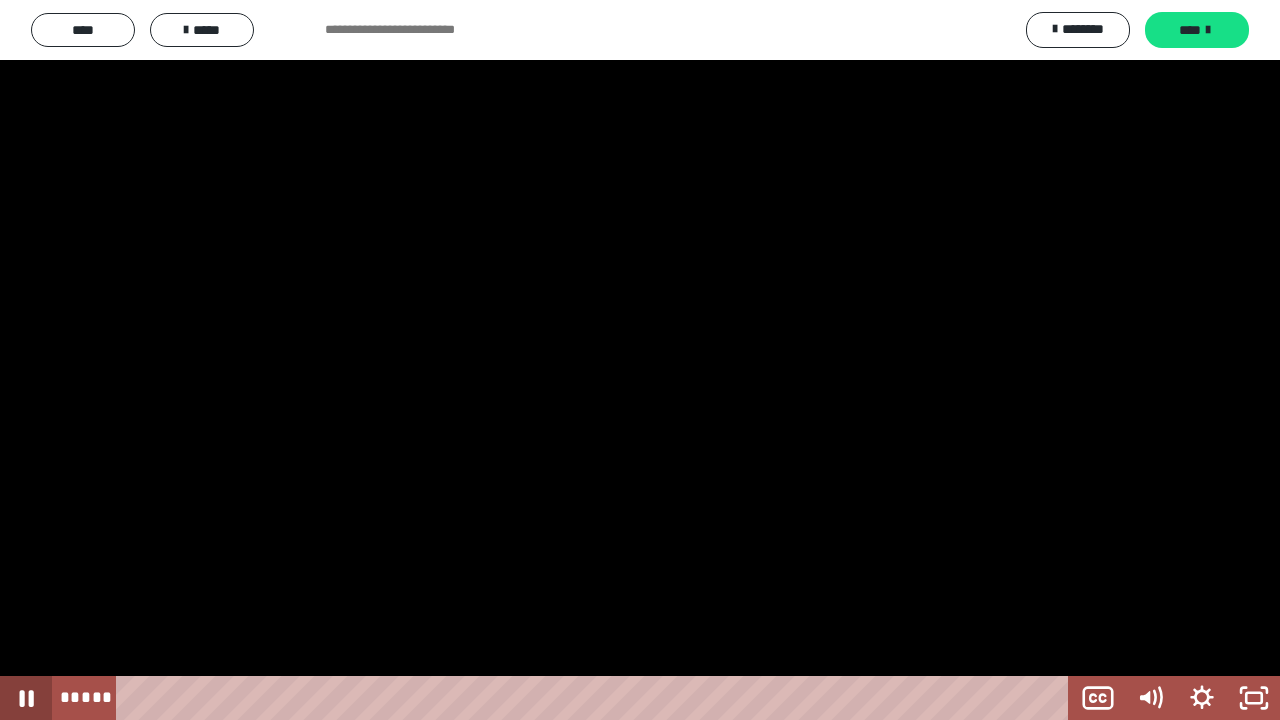 click 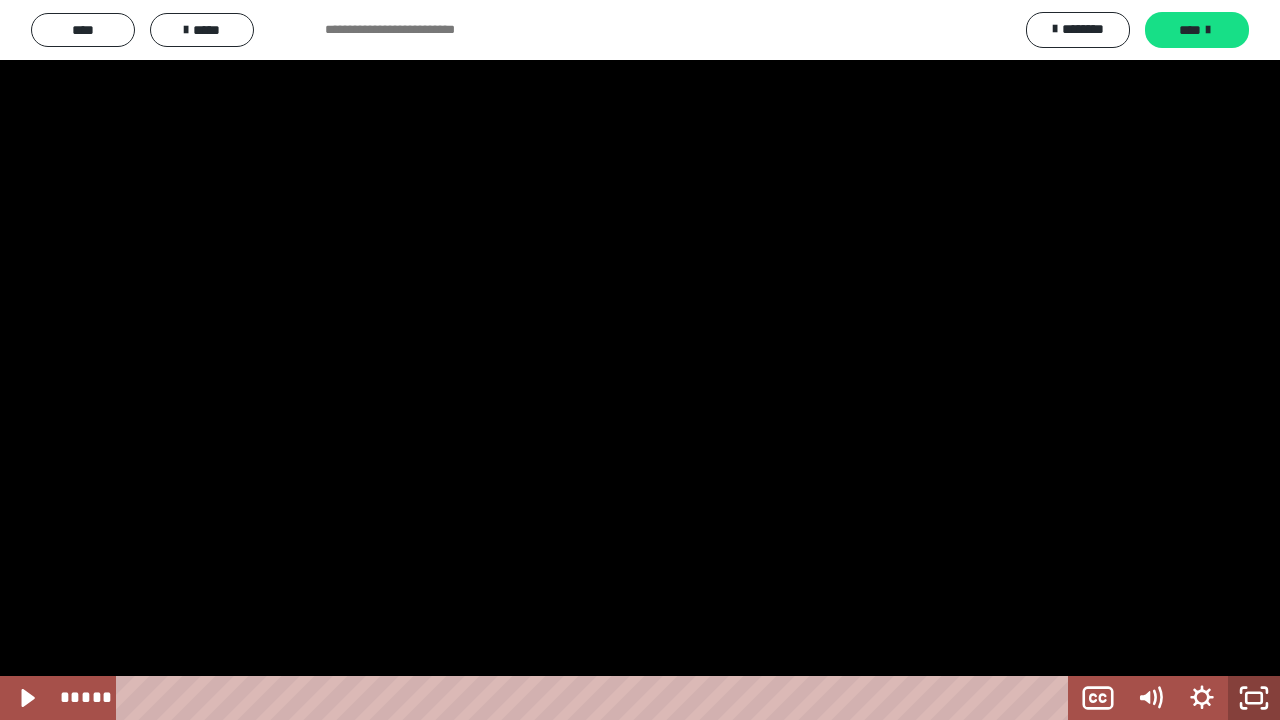 click 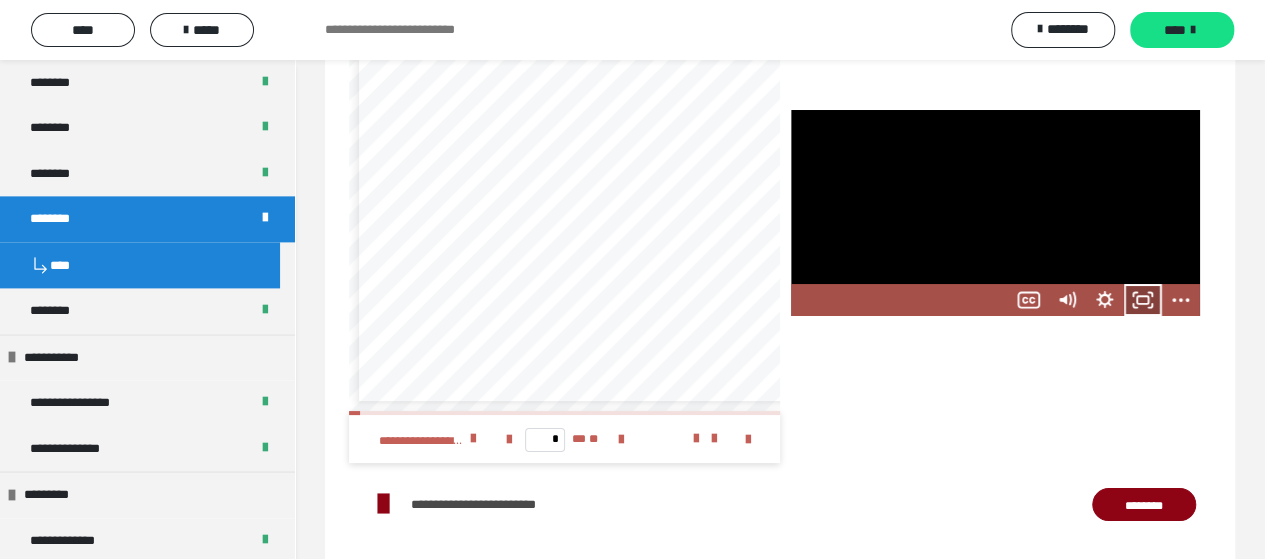 click 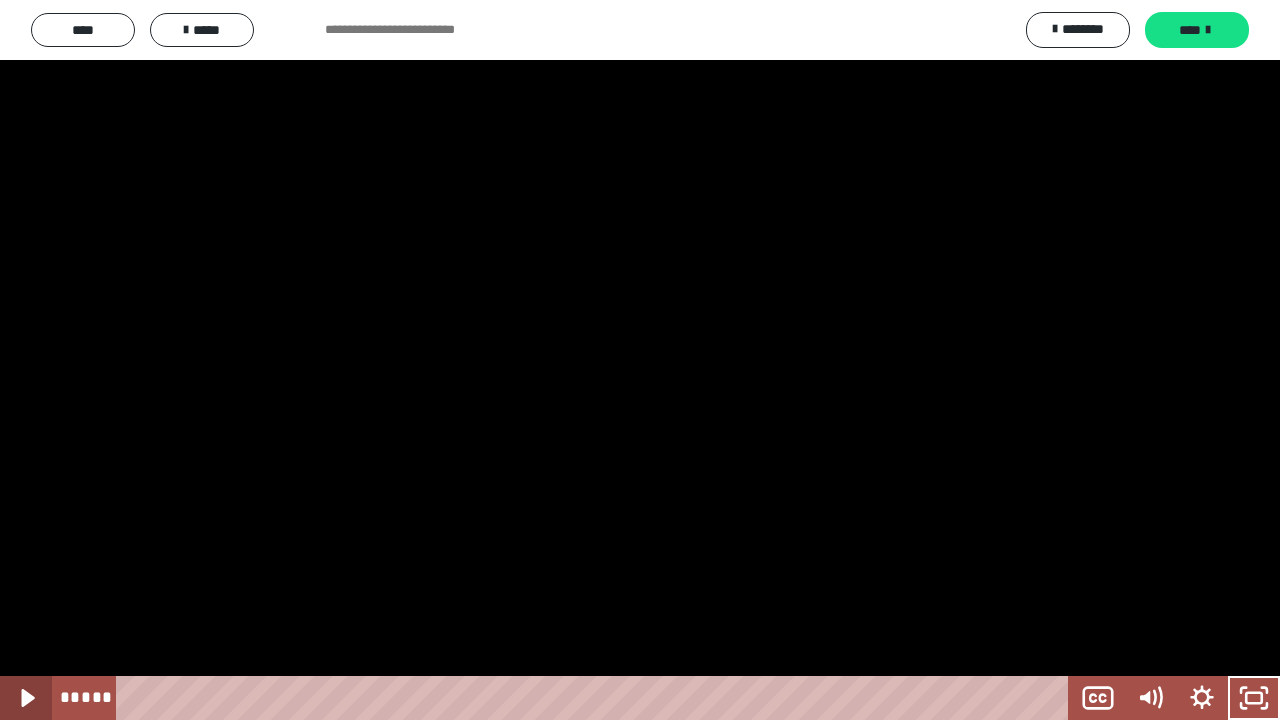 click 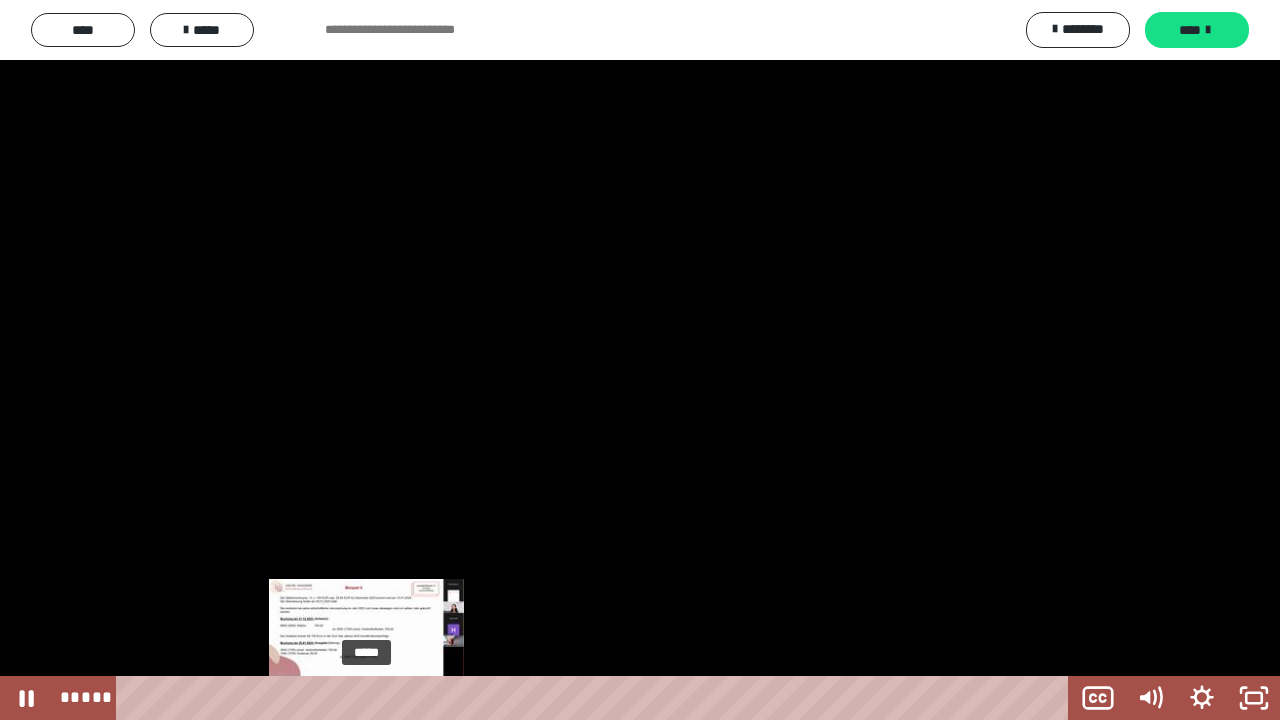 click on "*****" at bounding box center [596, 698] 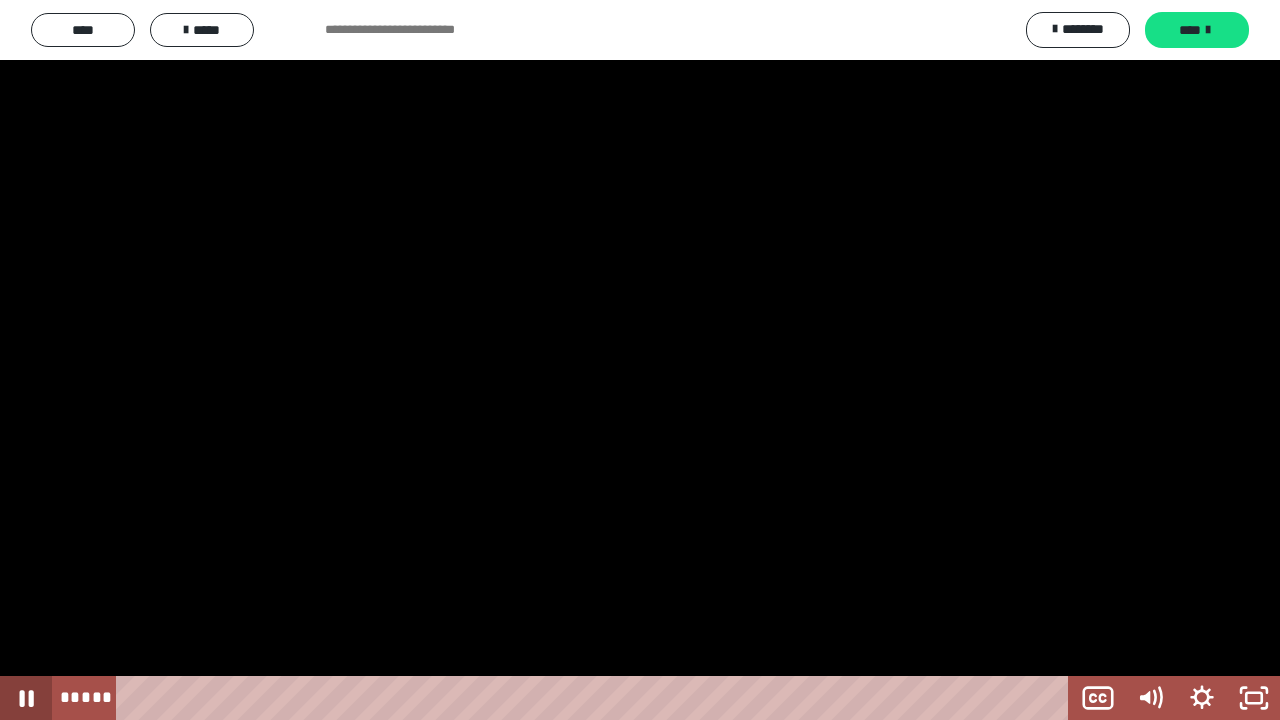 click 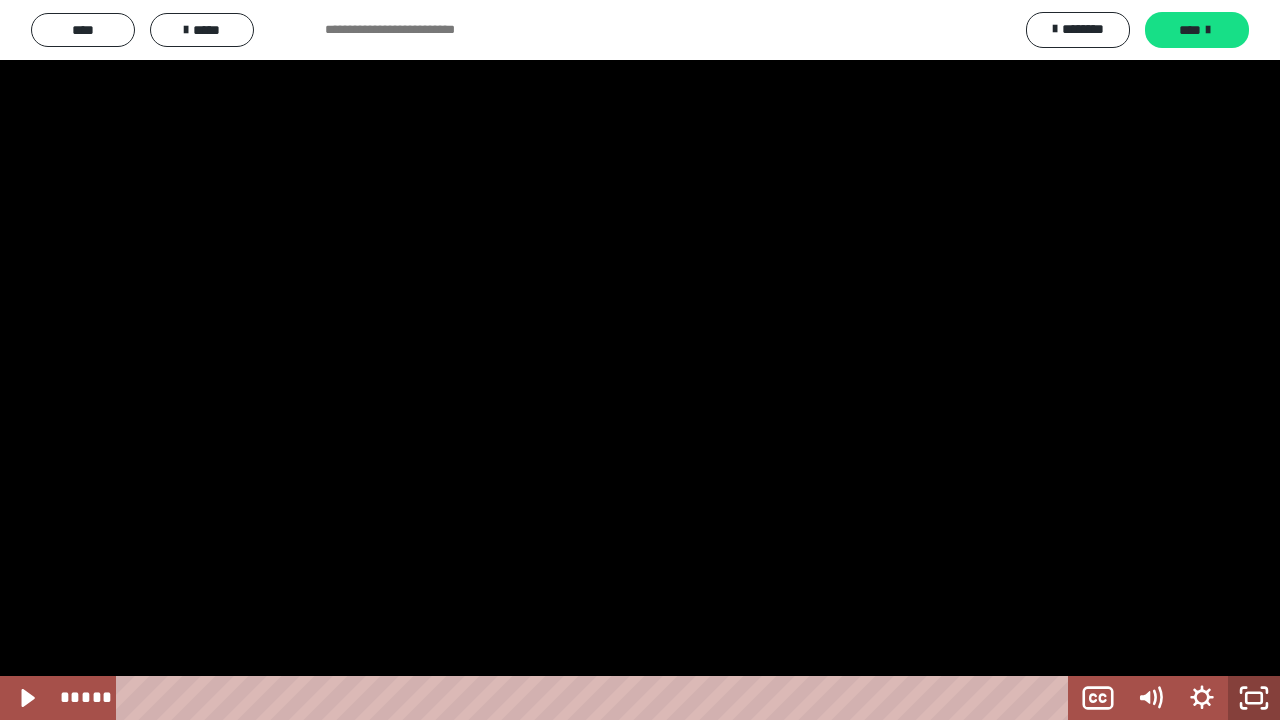 click 